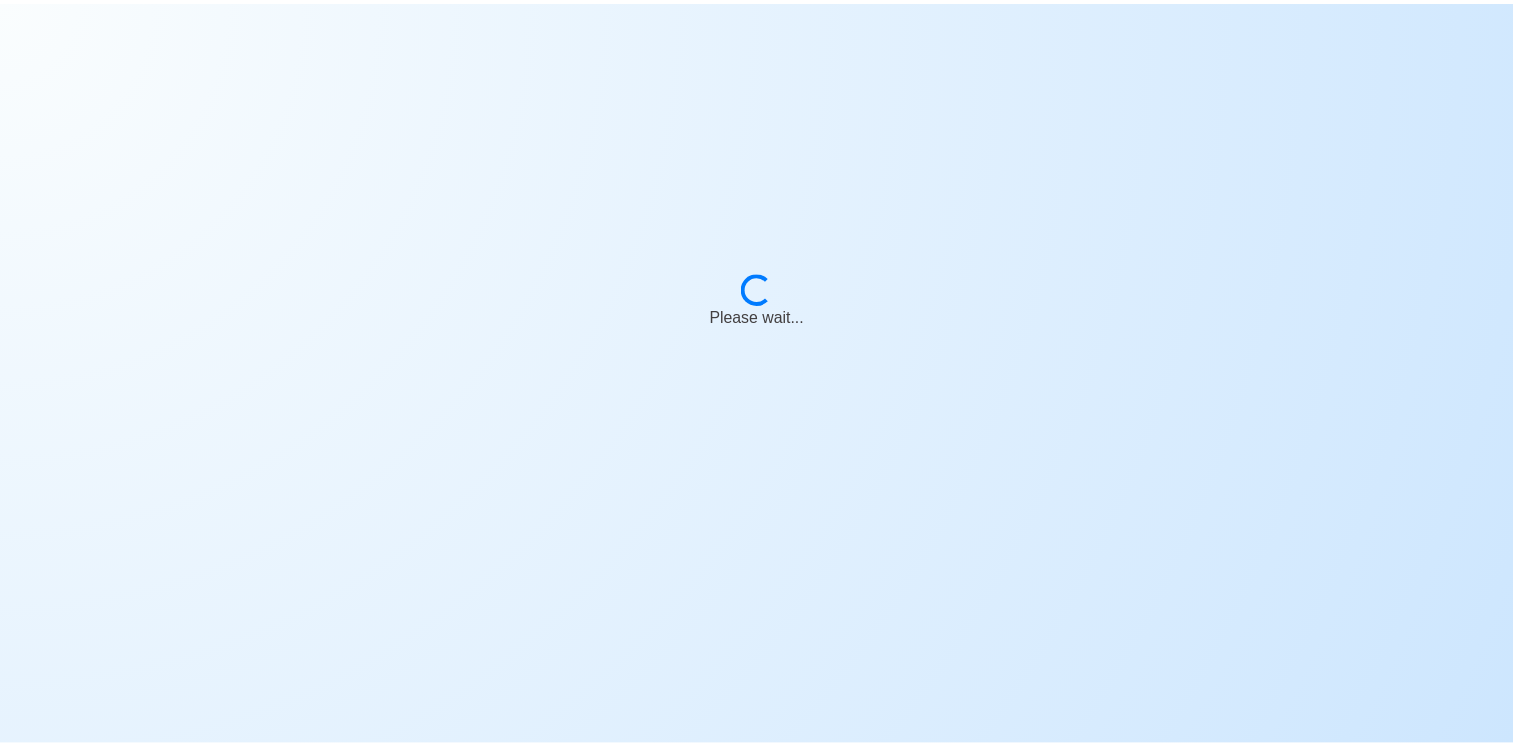 scroll, scrollTop: 0, scrollLeft: 0, axis: both 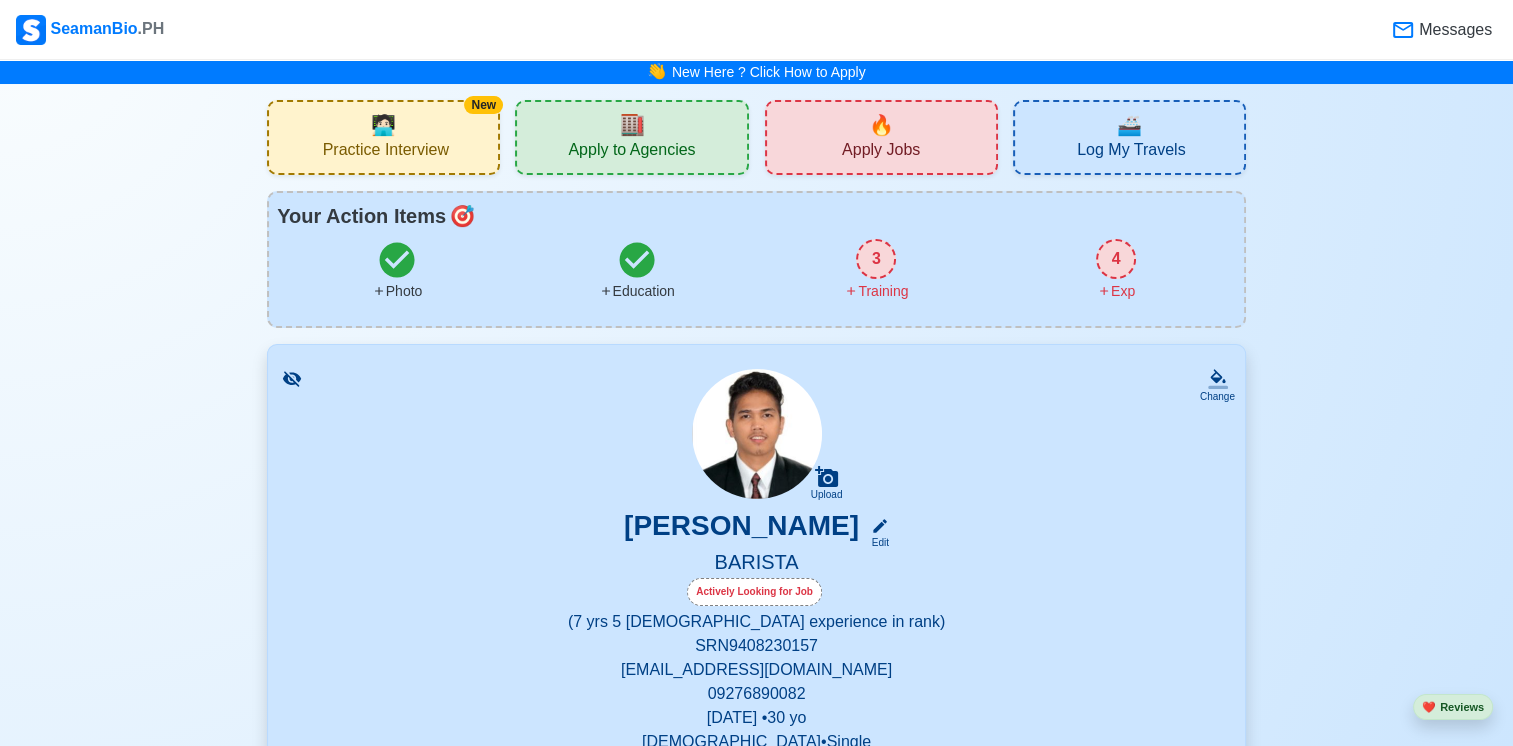 click on "🔥 Apply Jobs" at bounding box center (881, 137) 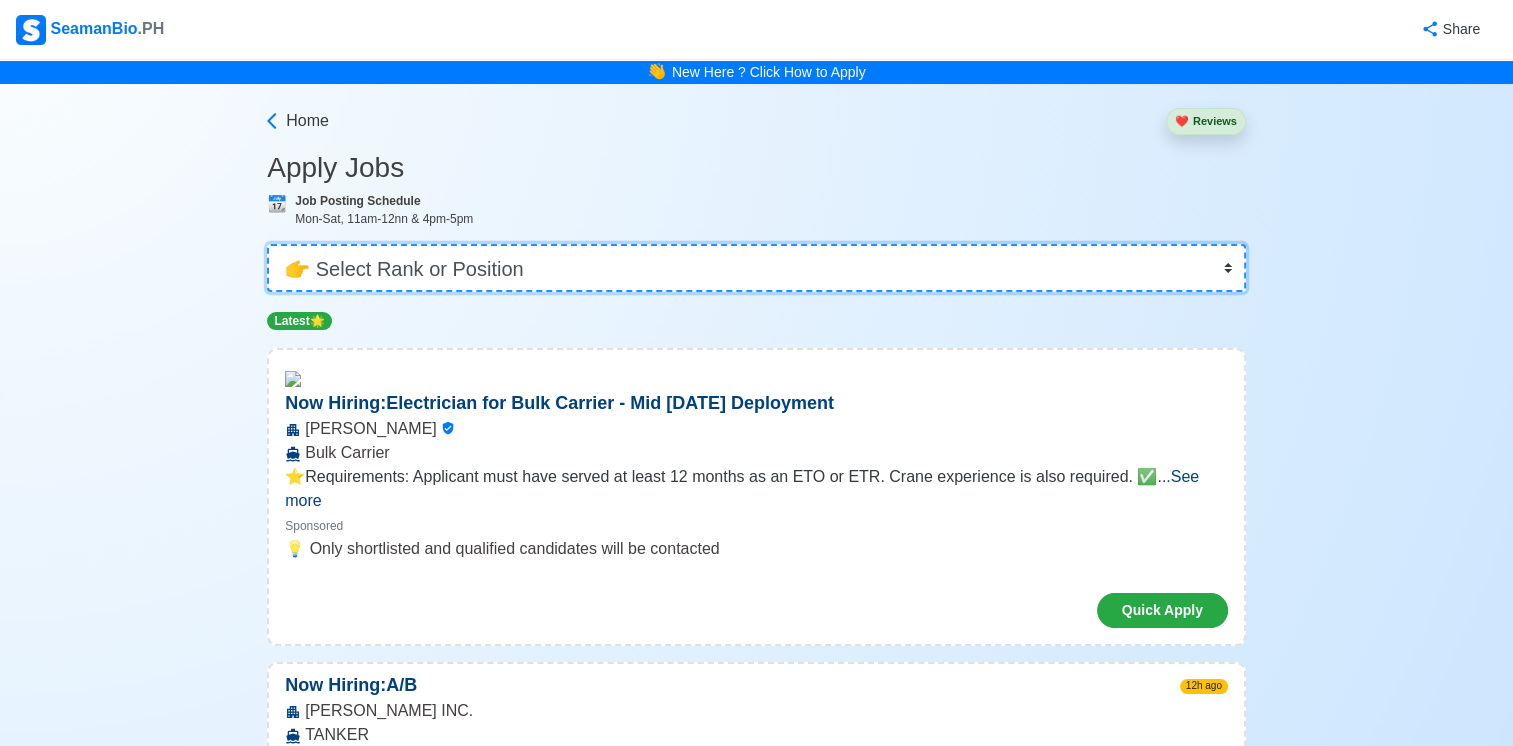 click on "👉 Select Rank or Position Master Chief Officer 2nd Officer 3rd Officer Junior Officer Chief Engineer 2nd Engineer 3rd Engineer 4th Engineer Gas Engineer Junior Engineer 1st Assistant Engineer 2nd Assistant Engineer 3rd Assistant Engineer ETO/ETR Electrician Electrical Engineer Oiler Fitter Welder Chief Cook Chef Cook [PERSON_NAME] Wiper Rigger Ordinary [PERSON_NAME] [PERSON_NAME] Motorman Pumpman Bosun Cadet Reefer Mechanic Operator Repairman Painter Steward Waiter Others" at bounding box center [756, 268] 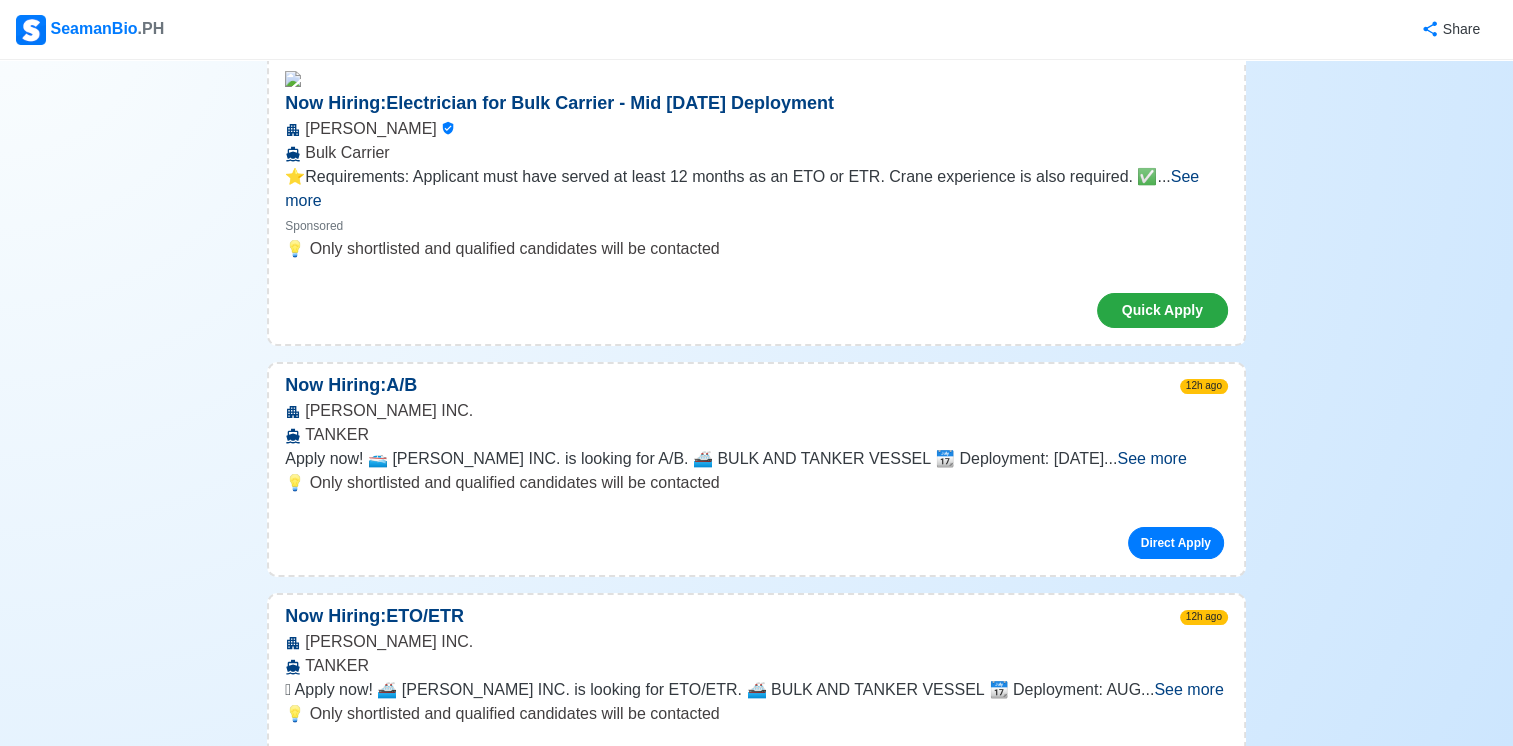 scroll, scrollTop: 0, scrollLeft: 0, axis: both 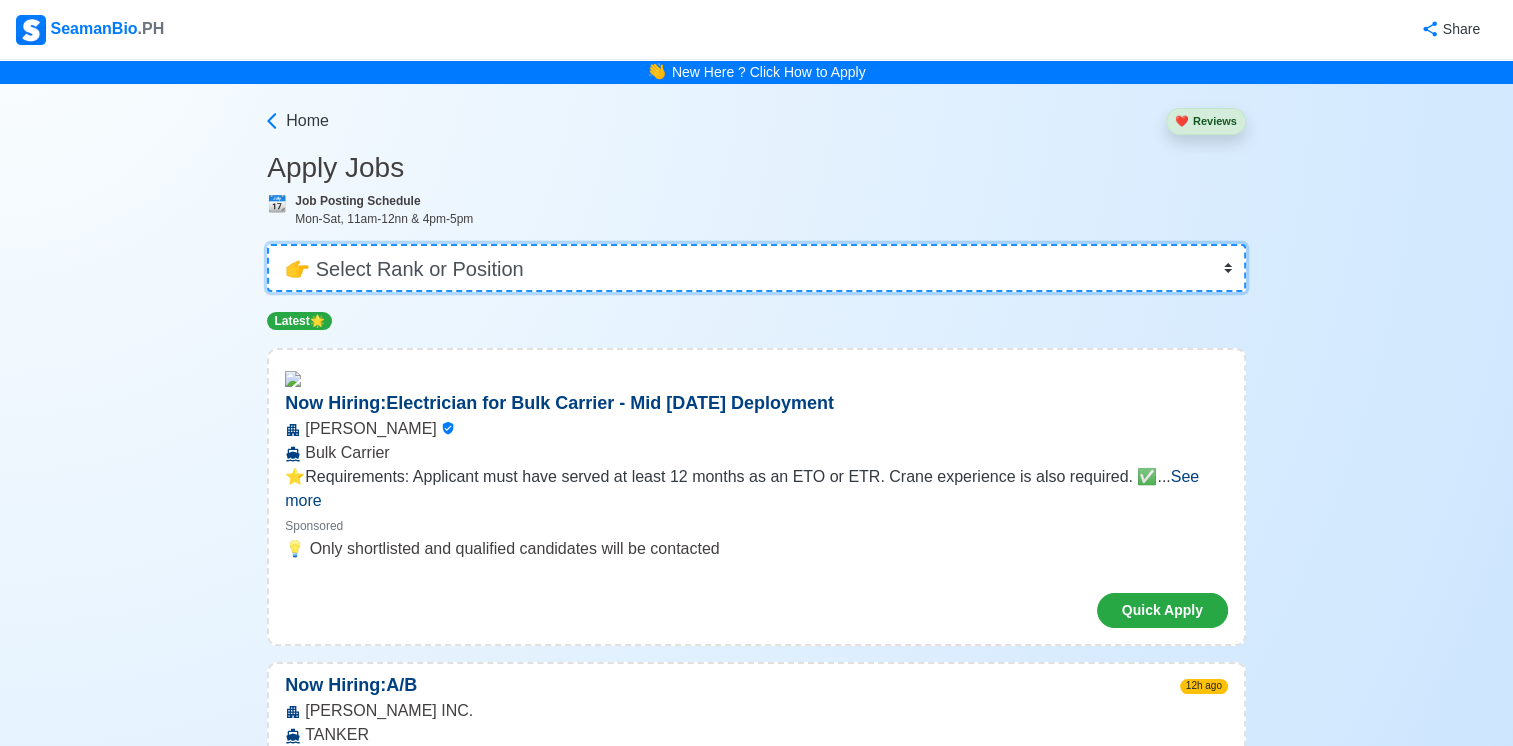 click on "👉 Select Rank or Position Master Chief Officer 2nd Officer 3rd Officer Junior Officer Chief Engineer 2nd Engineer 3rd Engineer 4th Engineer Gas Engineer Junior Engineer 1st Assistant Engineer 2nd Assistant Engineer 3rd Assistant Engineer ETO/ETR Electrician Electrical Engineer Oiler Fitter Welder Chief Cook Chef Cook [PERSON_NAME] Wiper Rigger Ordinary [PERSON_NAME] [PERSON_NAME] Motorman Pumpman Bosun Cadet Reefer Mechanic Operator Repairman Painter Steward Waiter Others" at bounding box center [756, 268] 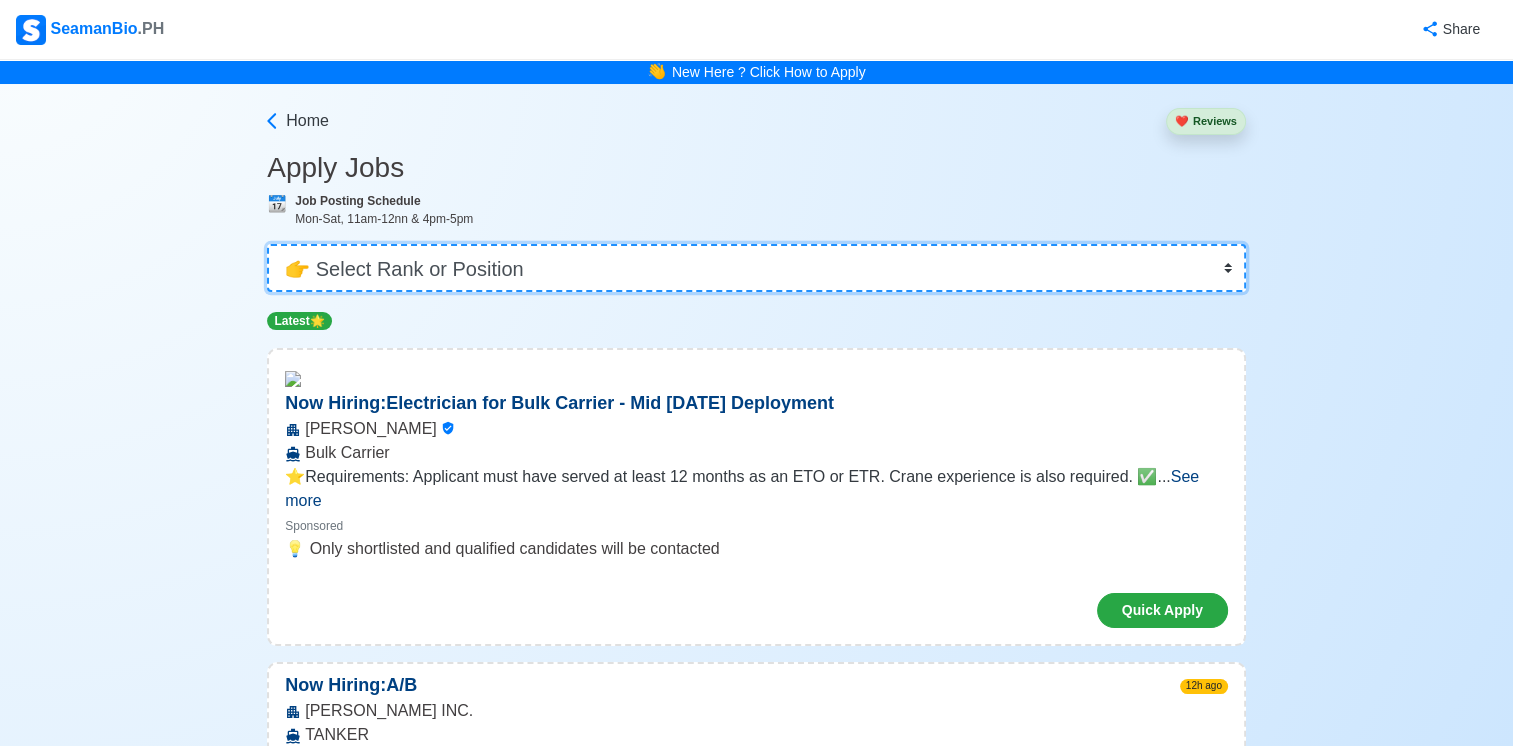 select on "Others" 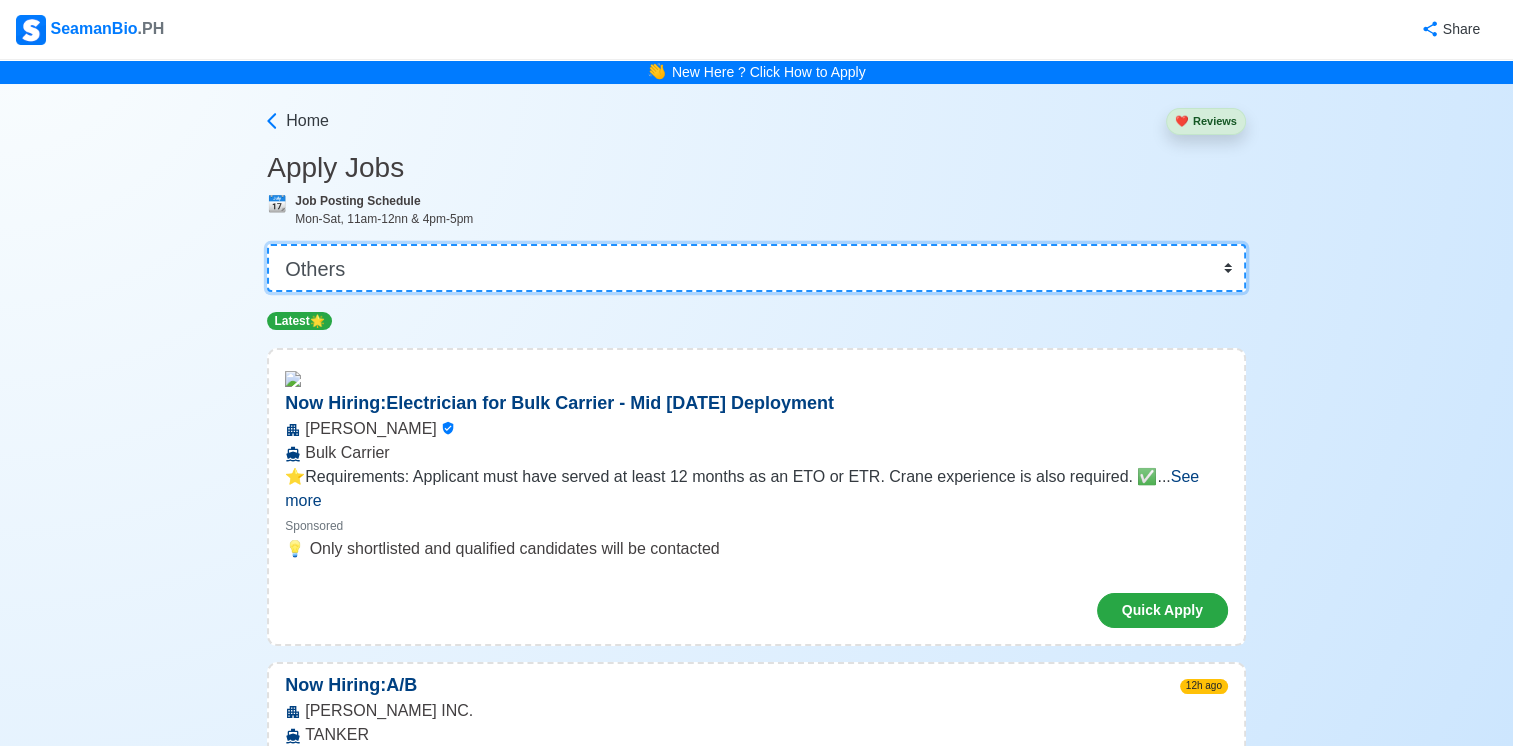 click on "👉 Select Rank or Position Master Chief Officer 2nd Officer 3rd Officer Junior Officer Chief Engineer 2nd Engineer 3rd Engineer 4th Engineer Gas Engineer Junior Engineer 1st Assistant Engineer 2nd Assistant Engineer 3rd Assistant Engineer ETO/ETR Electrician Electrical Engineer Oiler Fitter Welder Chief Cook Chef Cook [PERSON_NAME] Wiper Rigger Ordinary [PERSON_NAME] [PERSON_NAME] Motorman Pumpman Bosun Cadet Reefer Mechanic Operator Repairman Painter Steward Waiter Others" at bounding box center [756, 268] 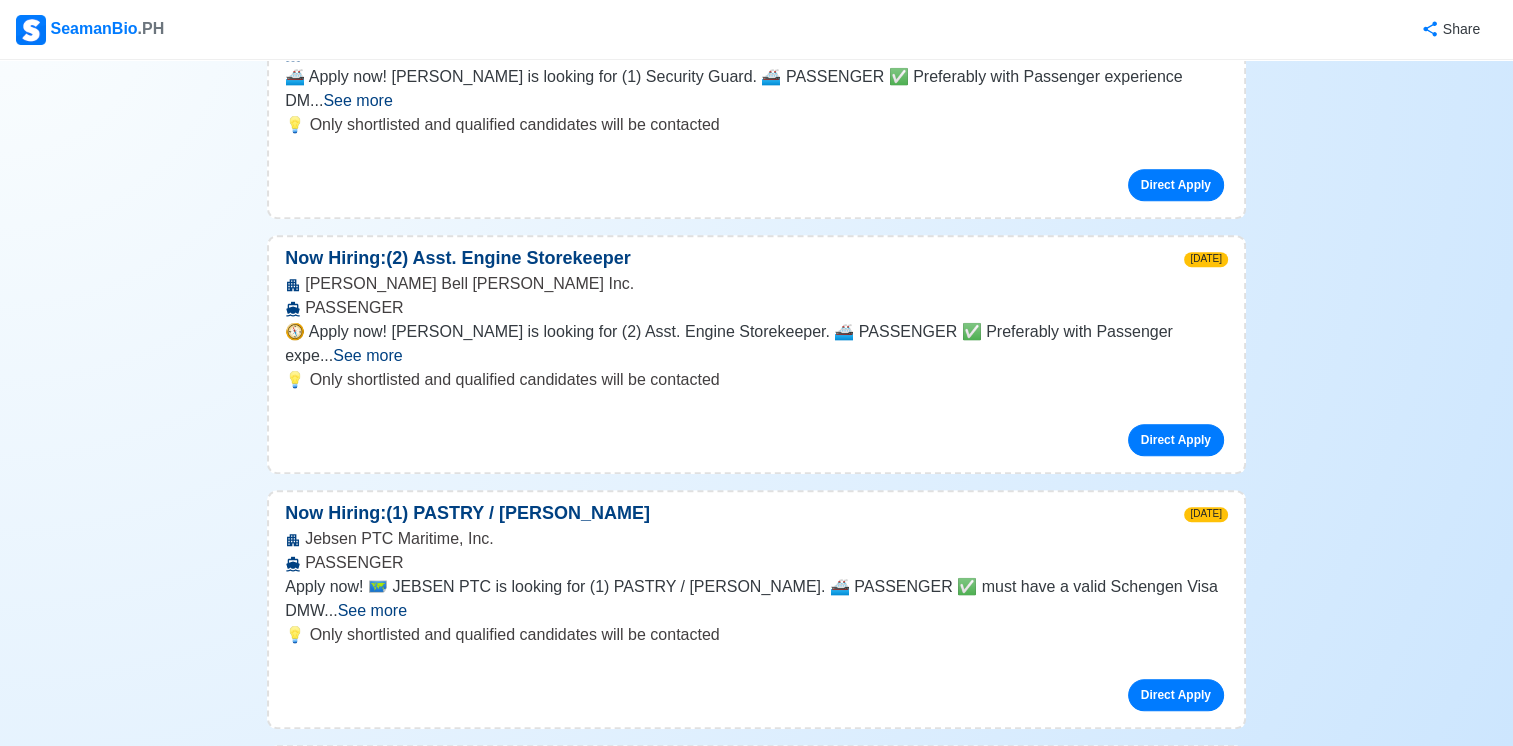 scroll, scrollTop: 1200, scrollLeft: 0, axis: vertical 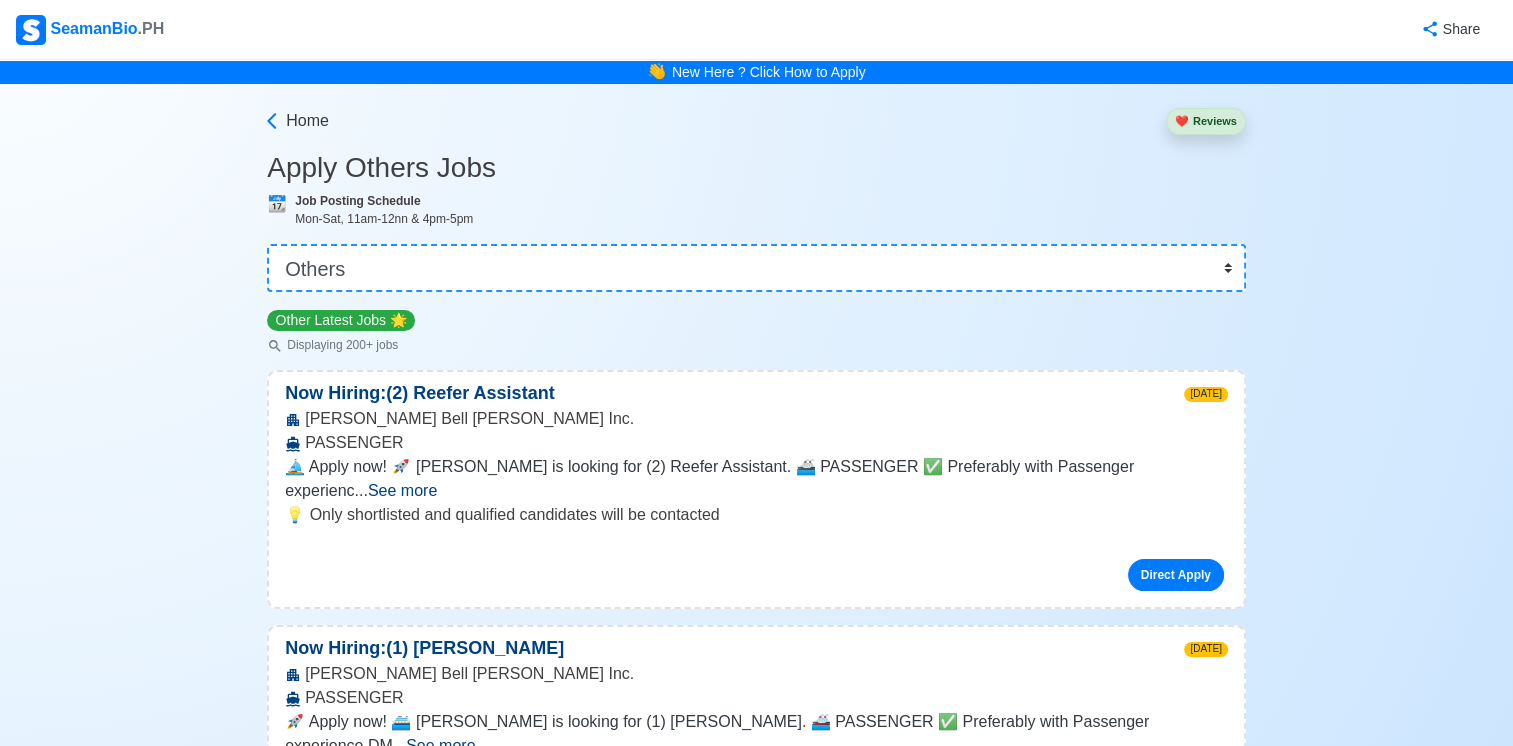 click on "Job Posting Schedule" at bounding box center (357, 201) 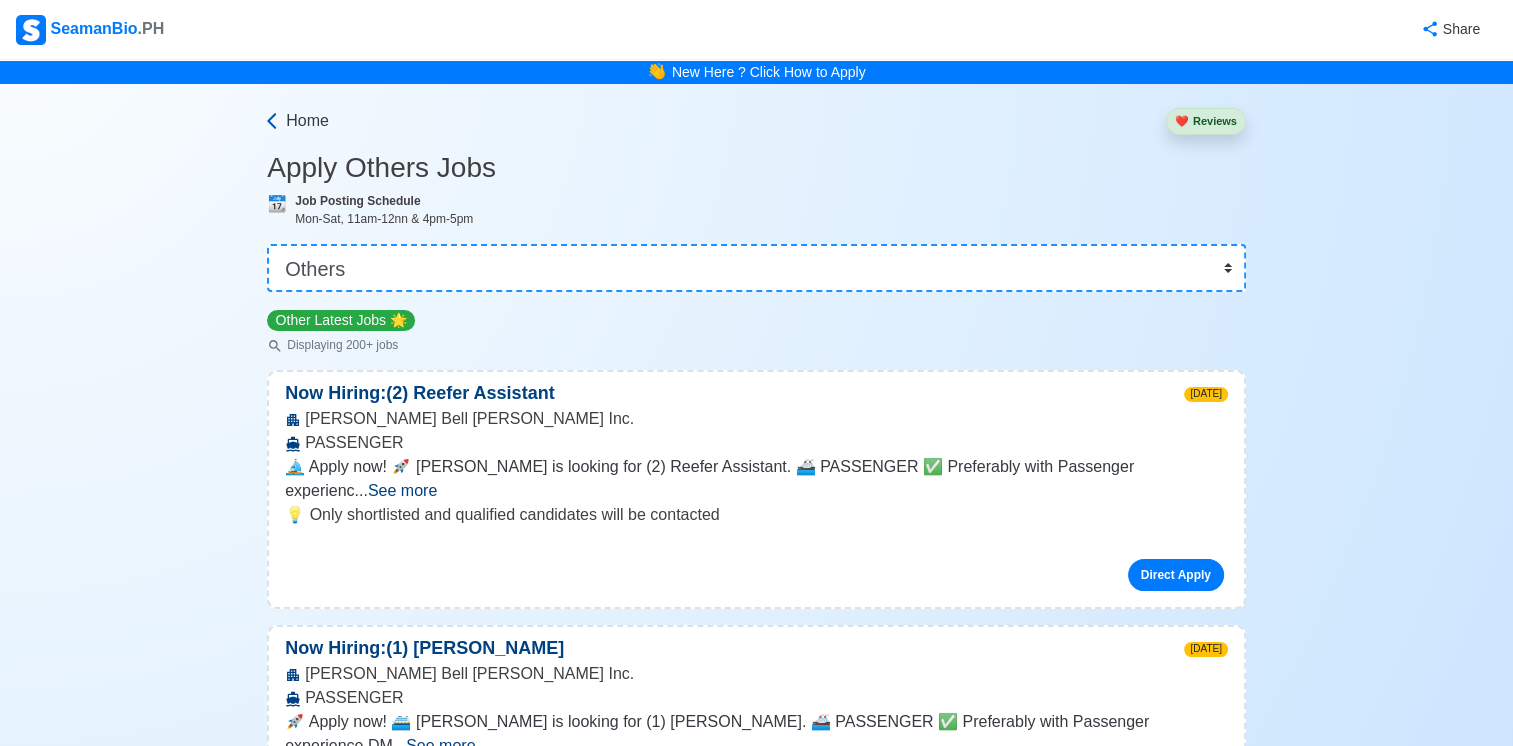 click on "Home" at bounding box center (307, 121) 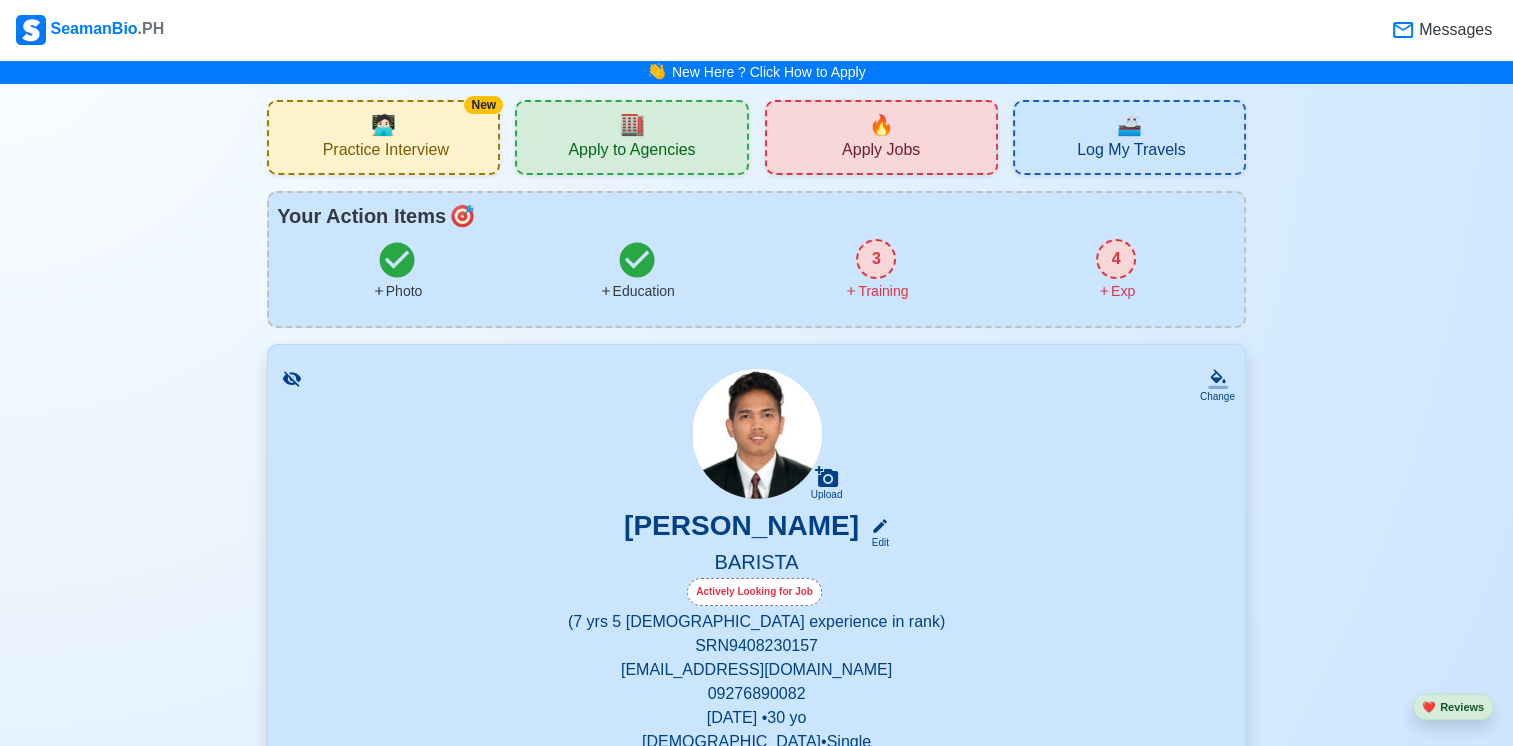 click on "4" at bounding box center [1116, 259] 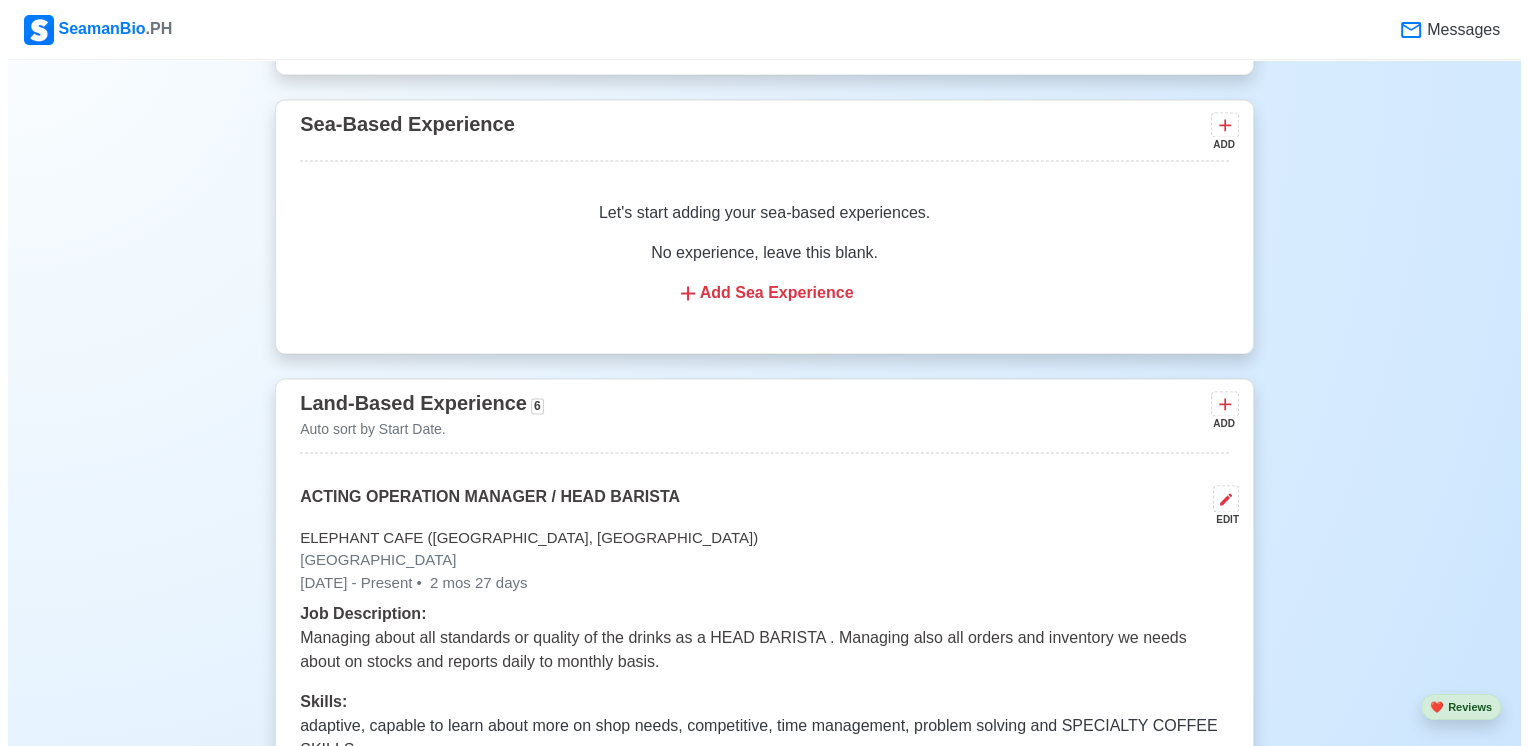 scroll, scrollTop: 2887, scrollLeft: 0, axis: vertical 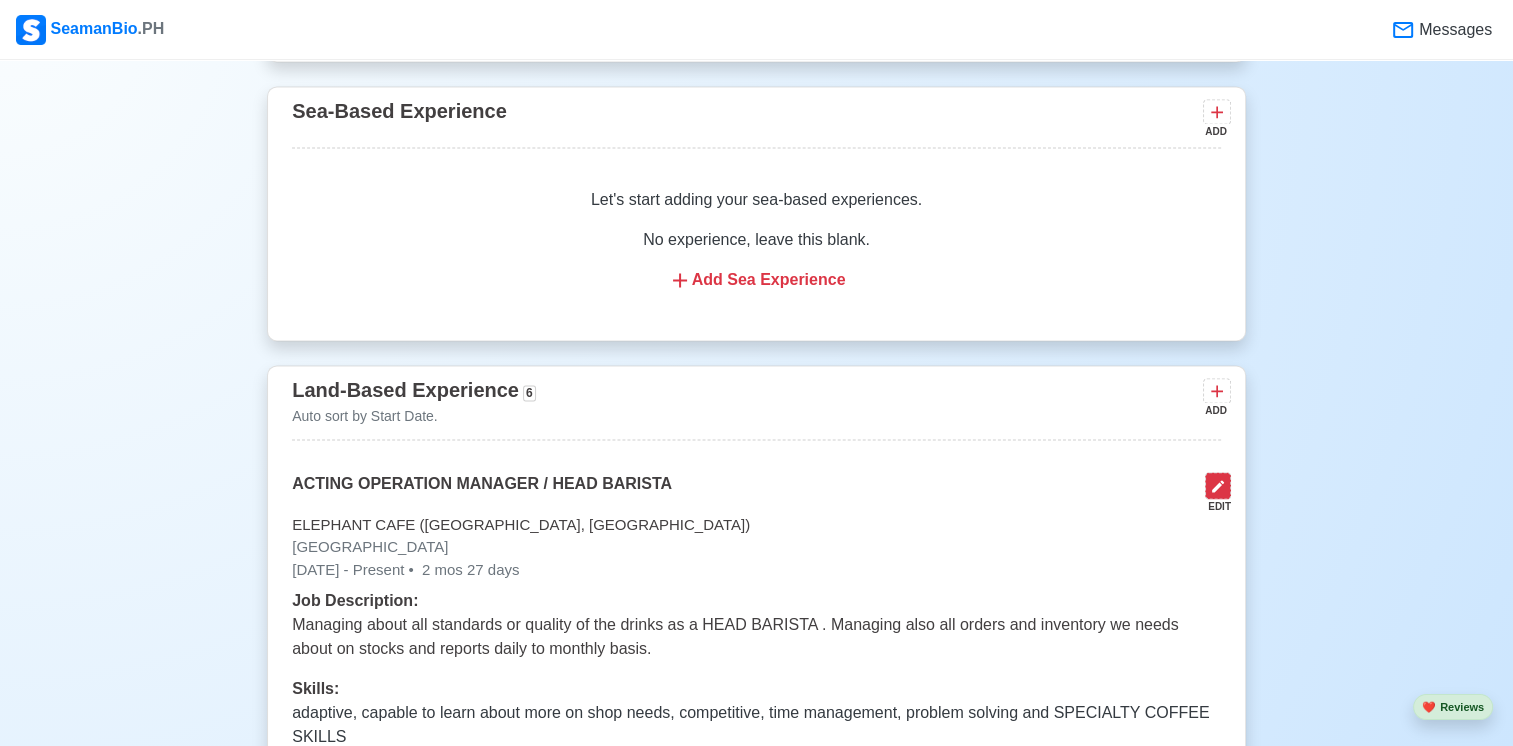 click at bounding box center (1218, 485) 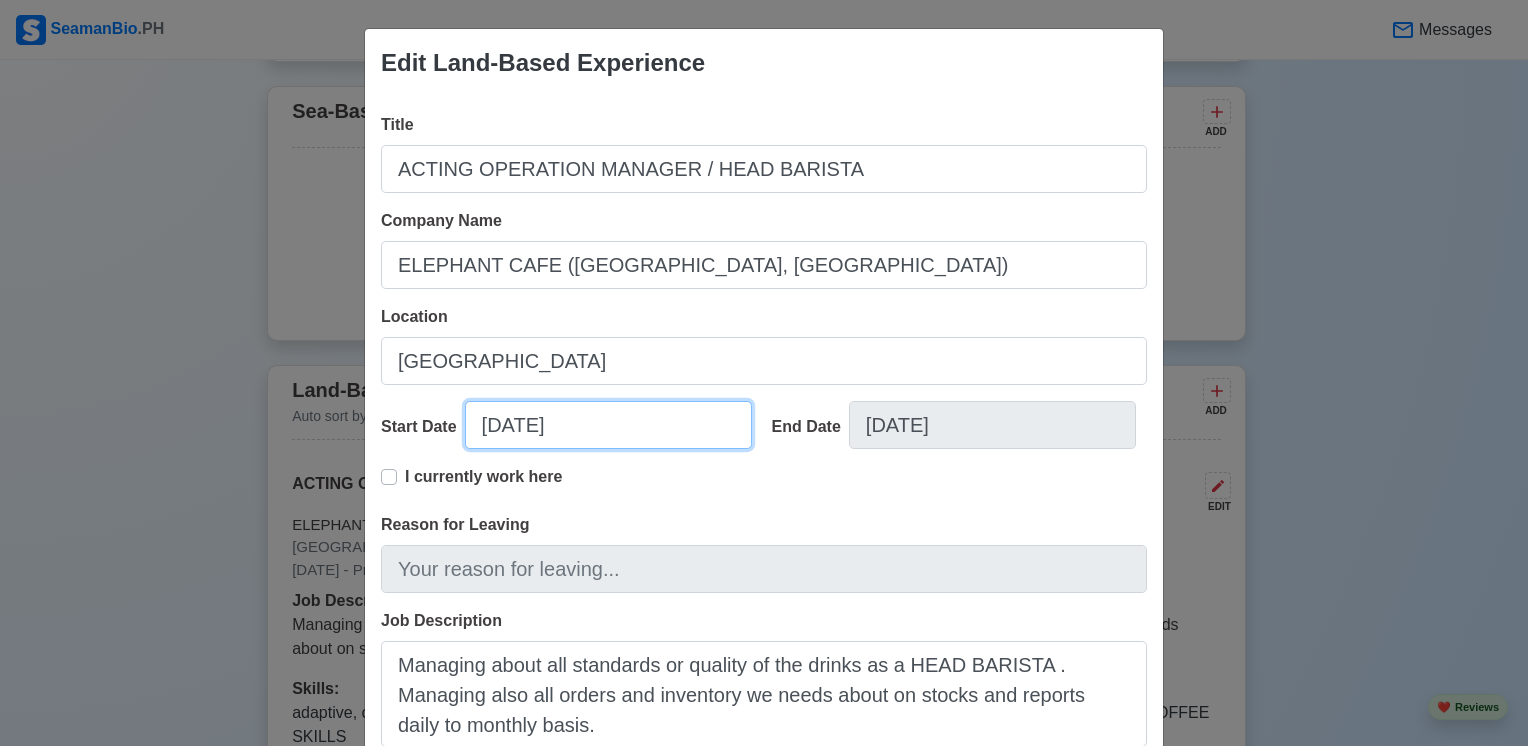 click on "[DATE]" at bounding box center (608, 425) 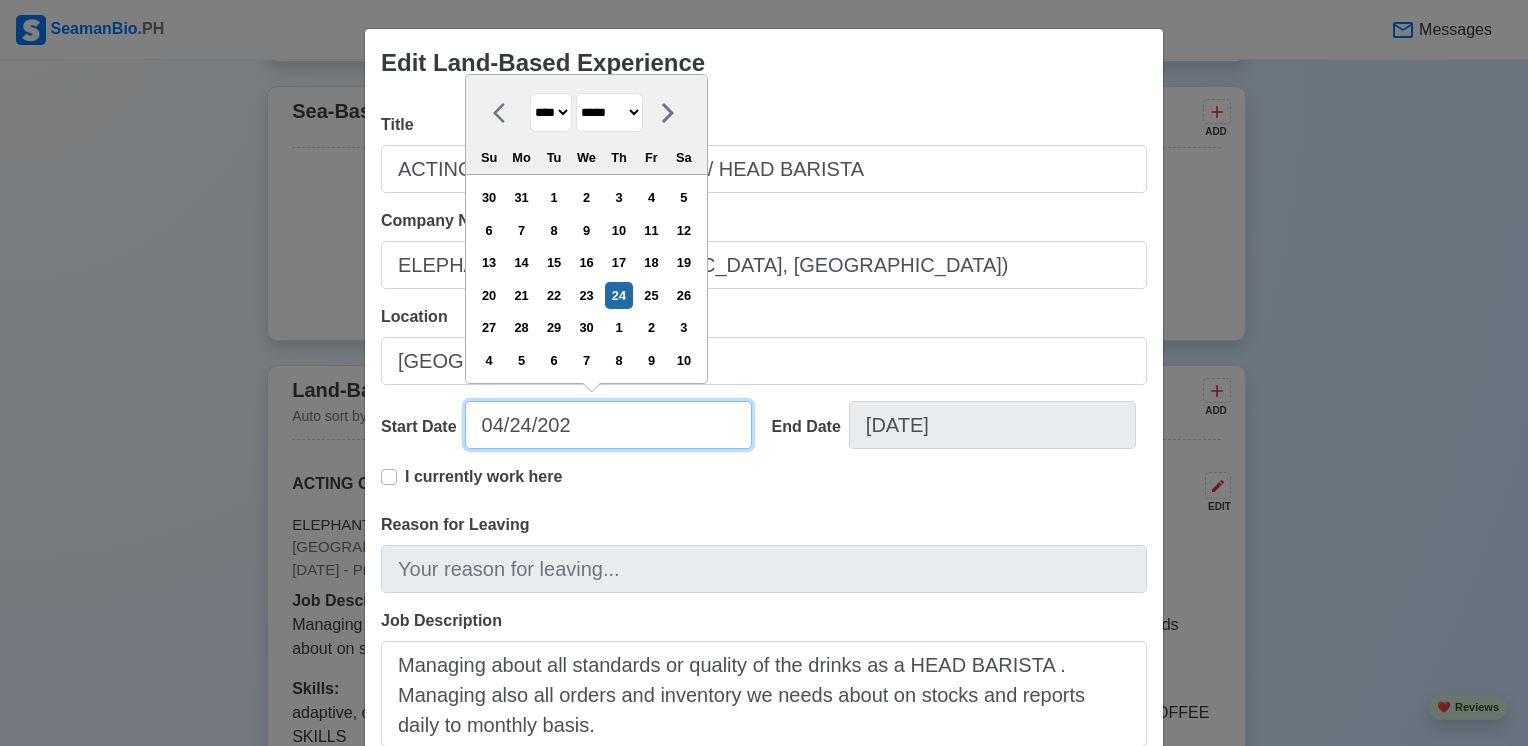 type on "[DATE]" 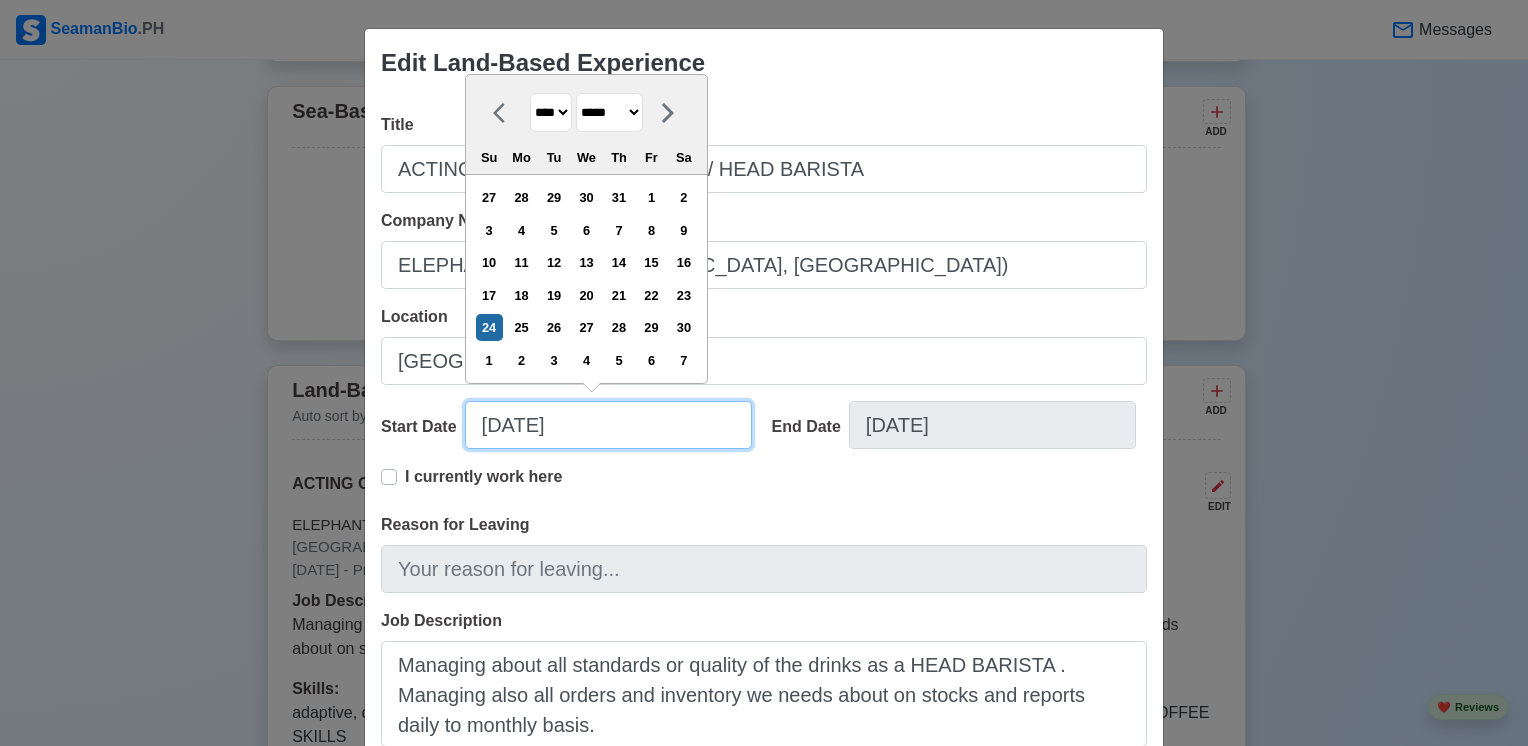 type on "[DATE]" 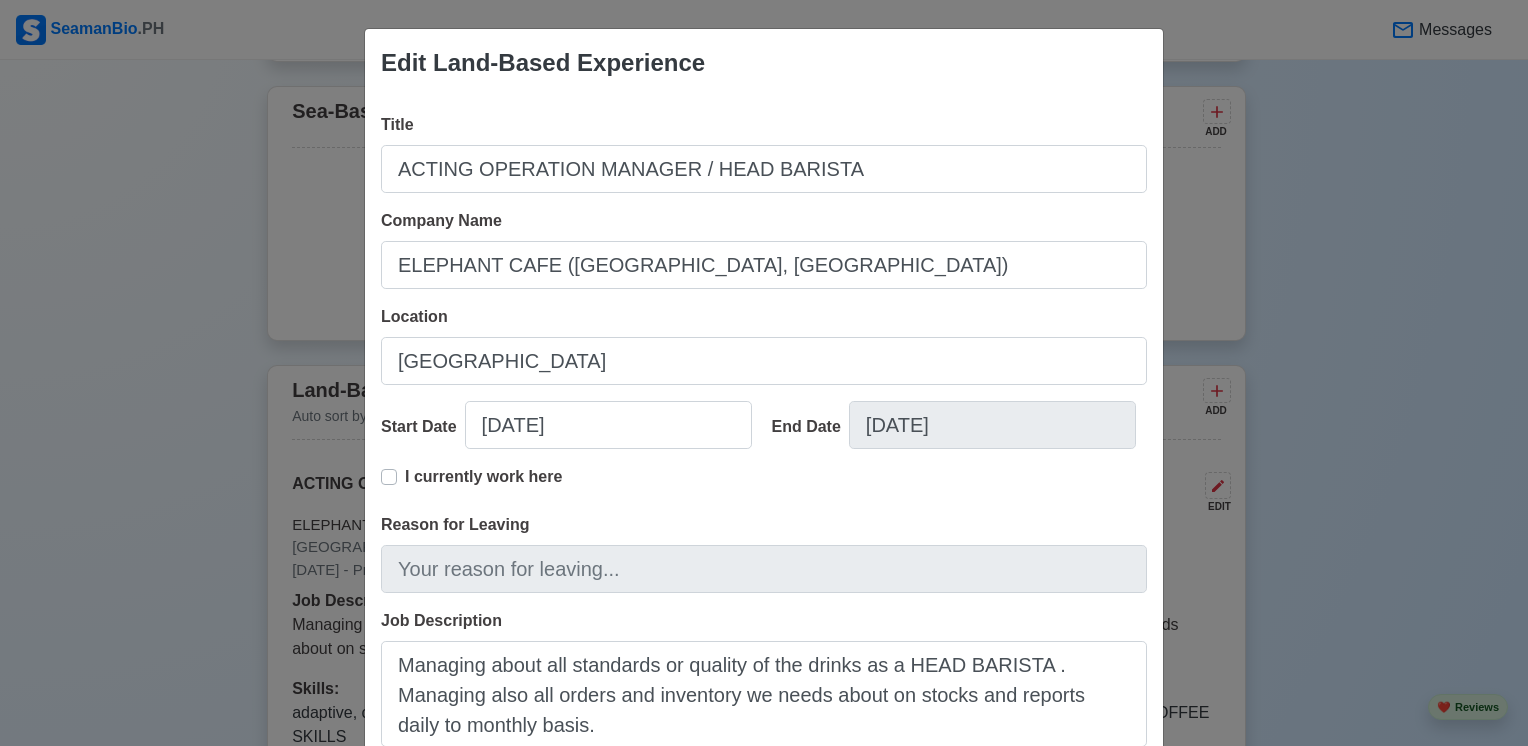 scroll, scrollTop: 267, scrollLeft: 0, axis: vertical 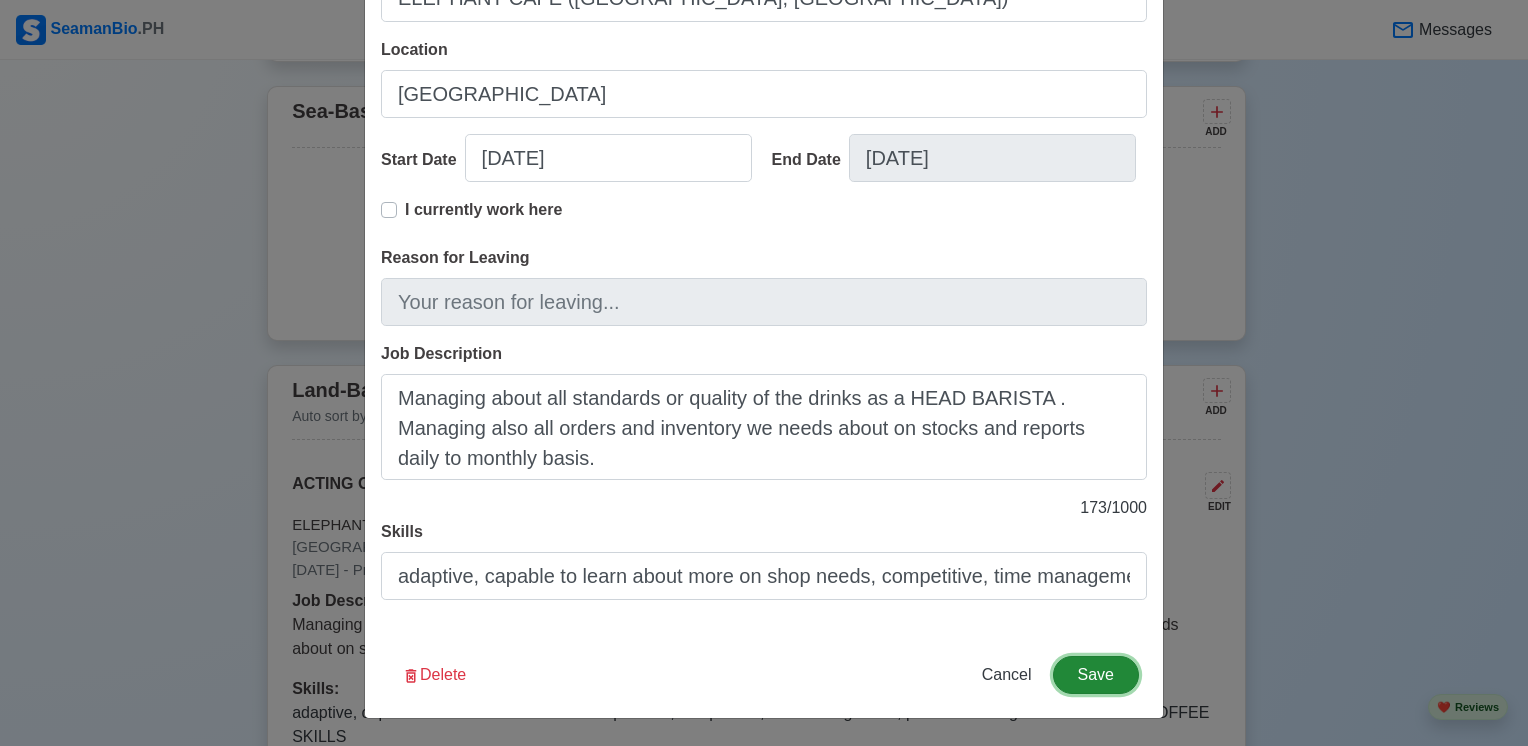 click on "Save" at bounding box center [1096, 675] 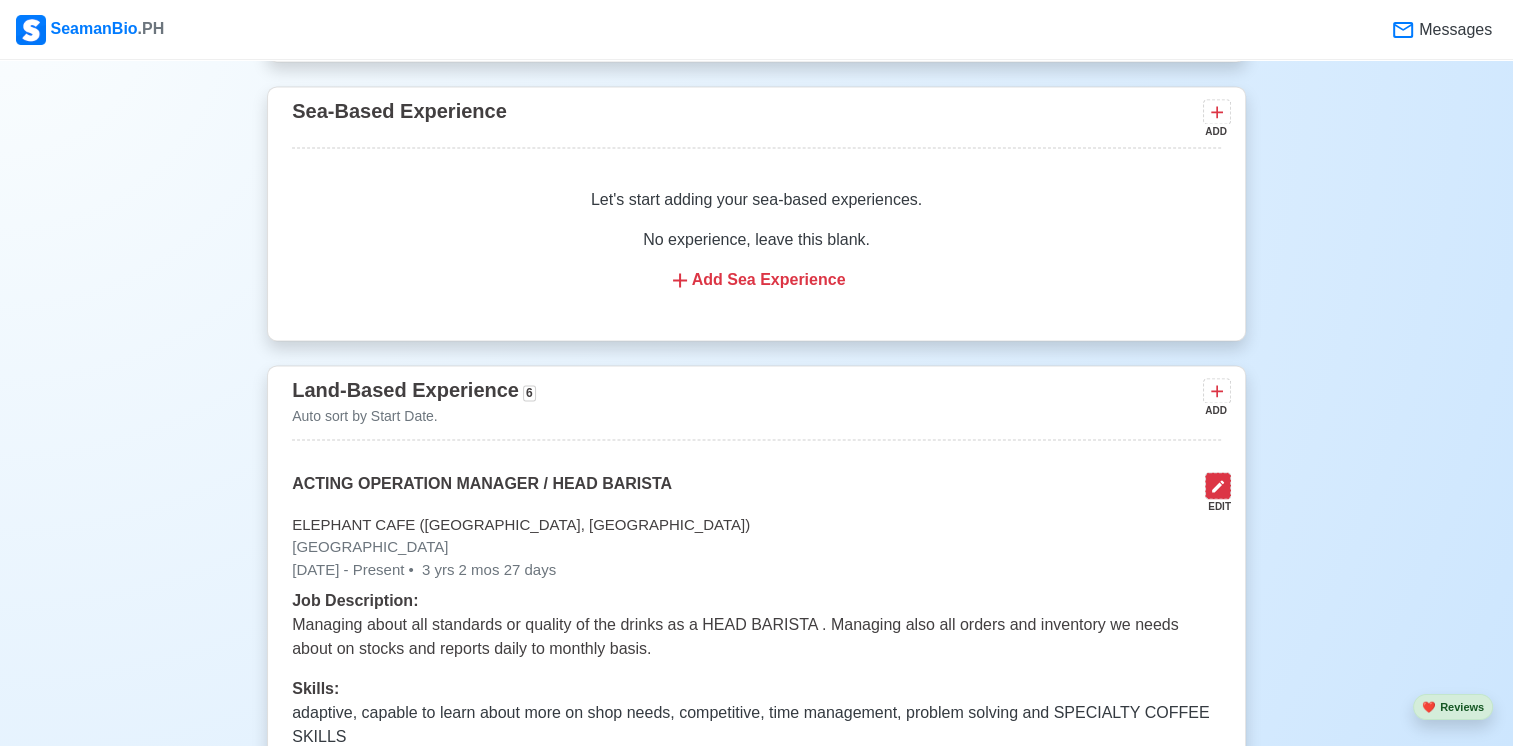 click at bounding box center (1218, 485) 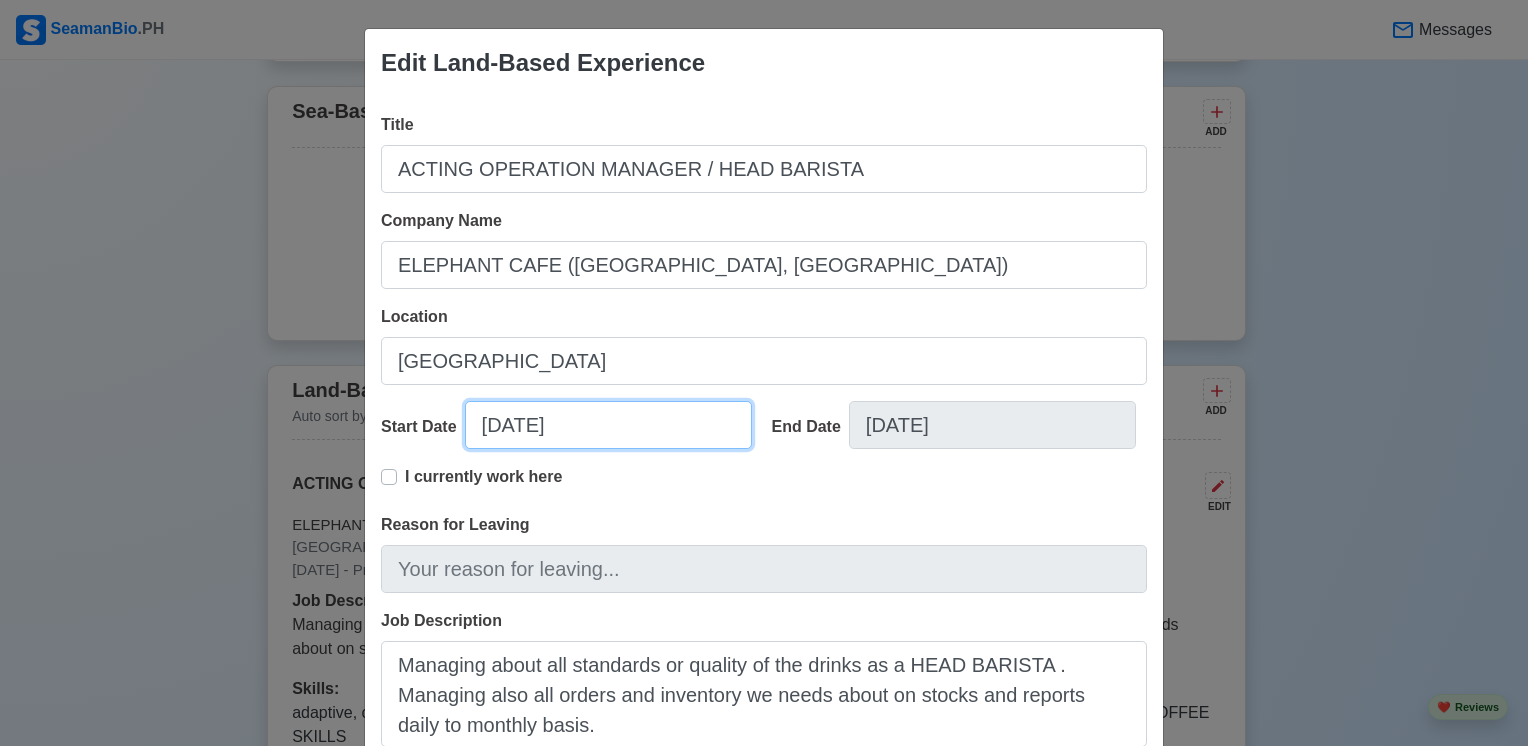 click on "[DATE]" at bounding box center [608, 425] 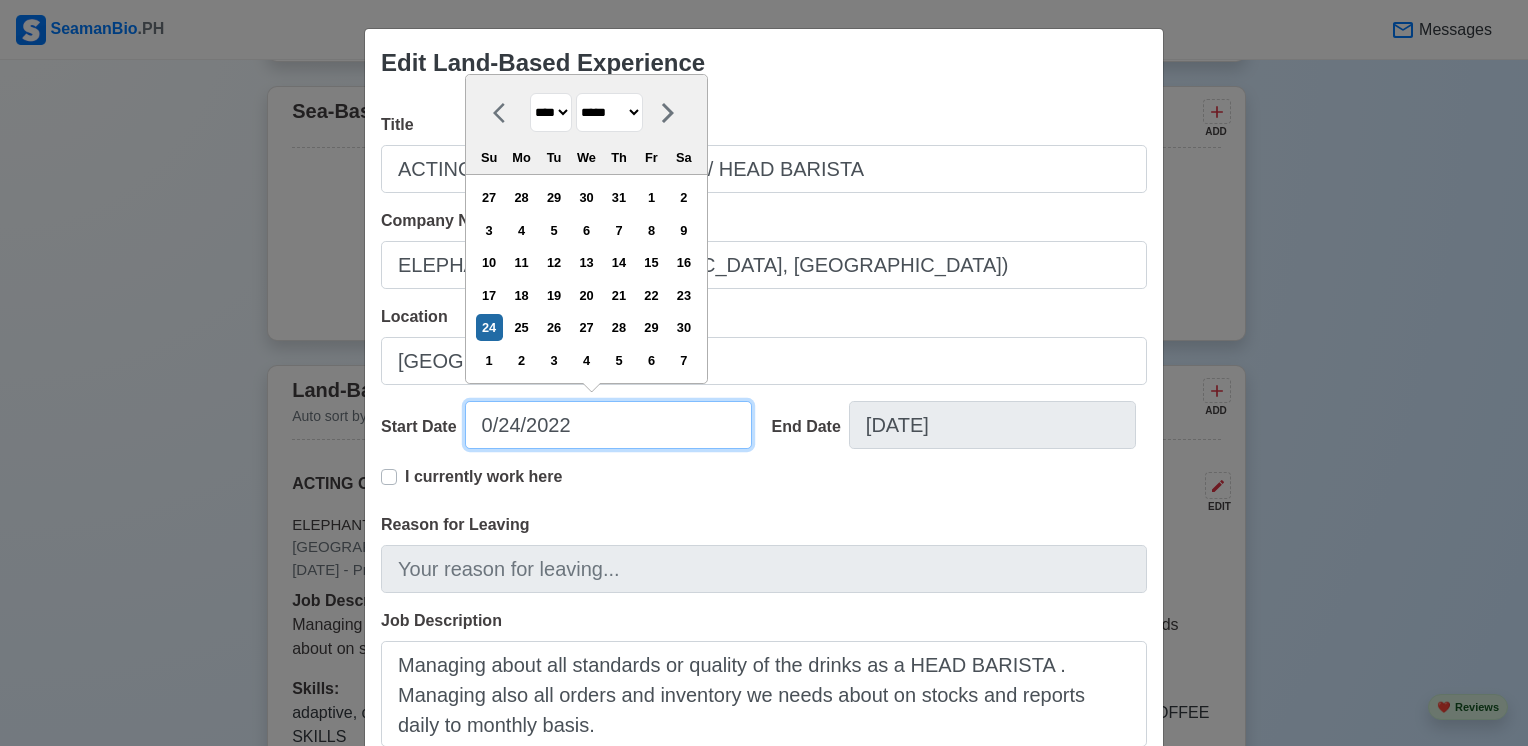 type on "[DATE]" 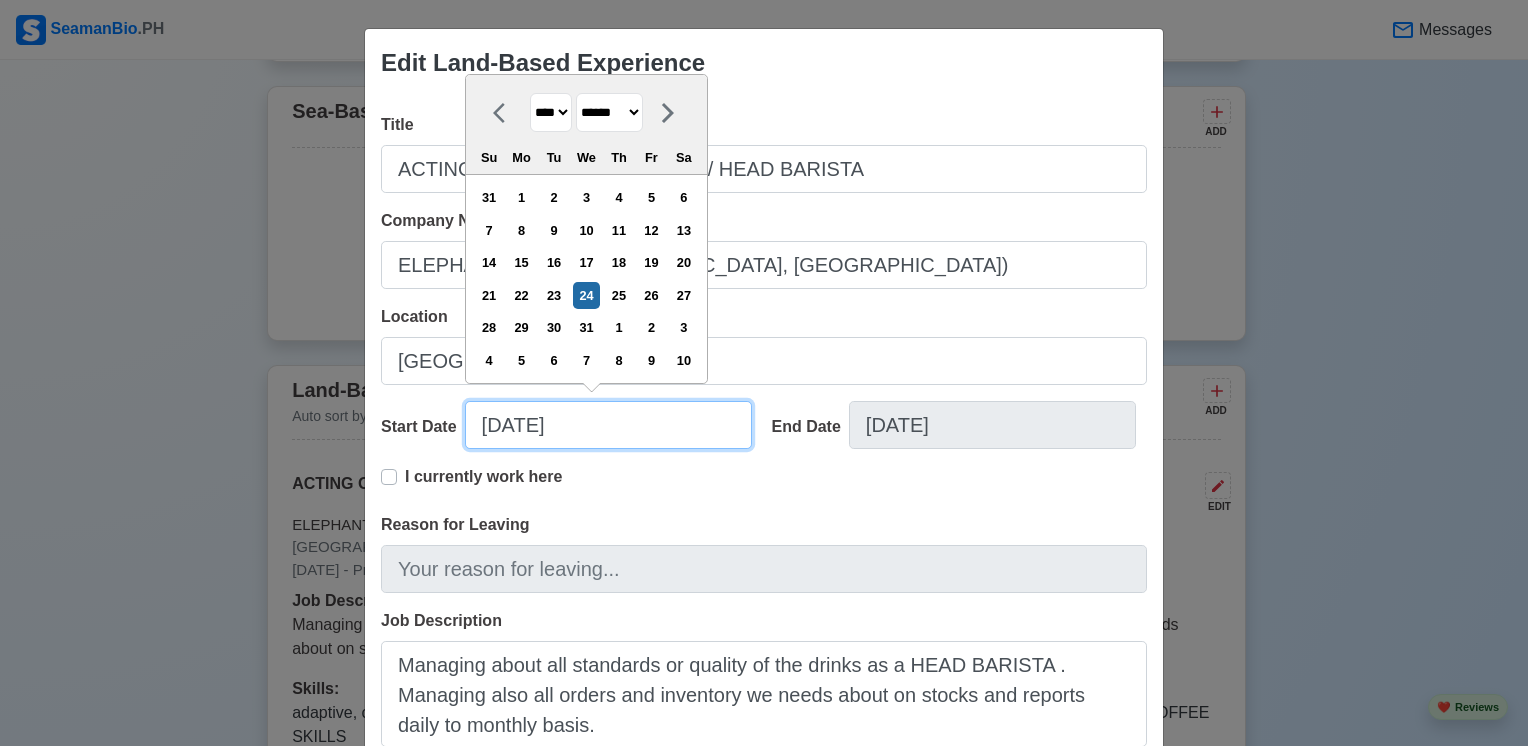 click on "[DATE]" at bounding box center [608, 425] 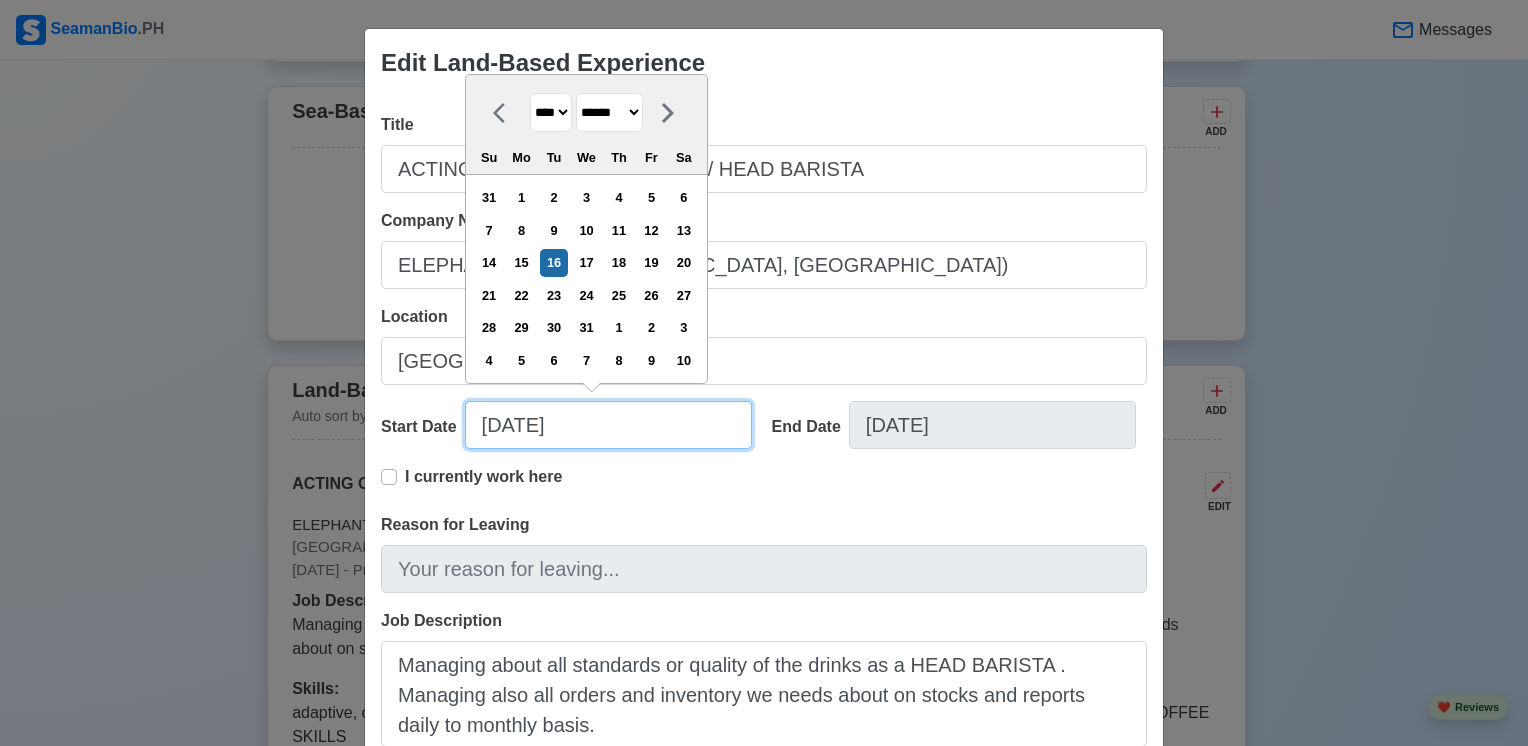 type on "[DATE]" 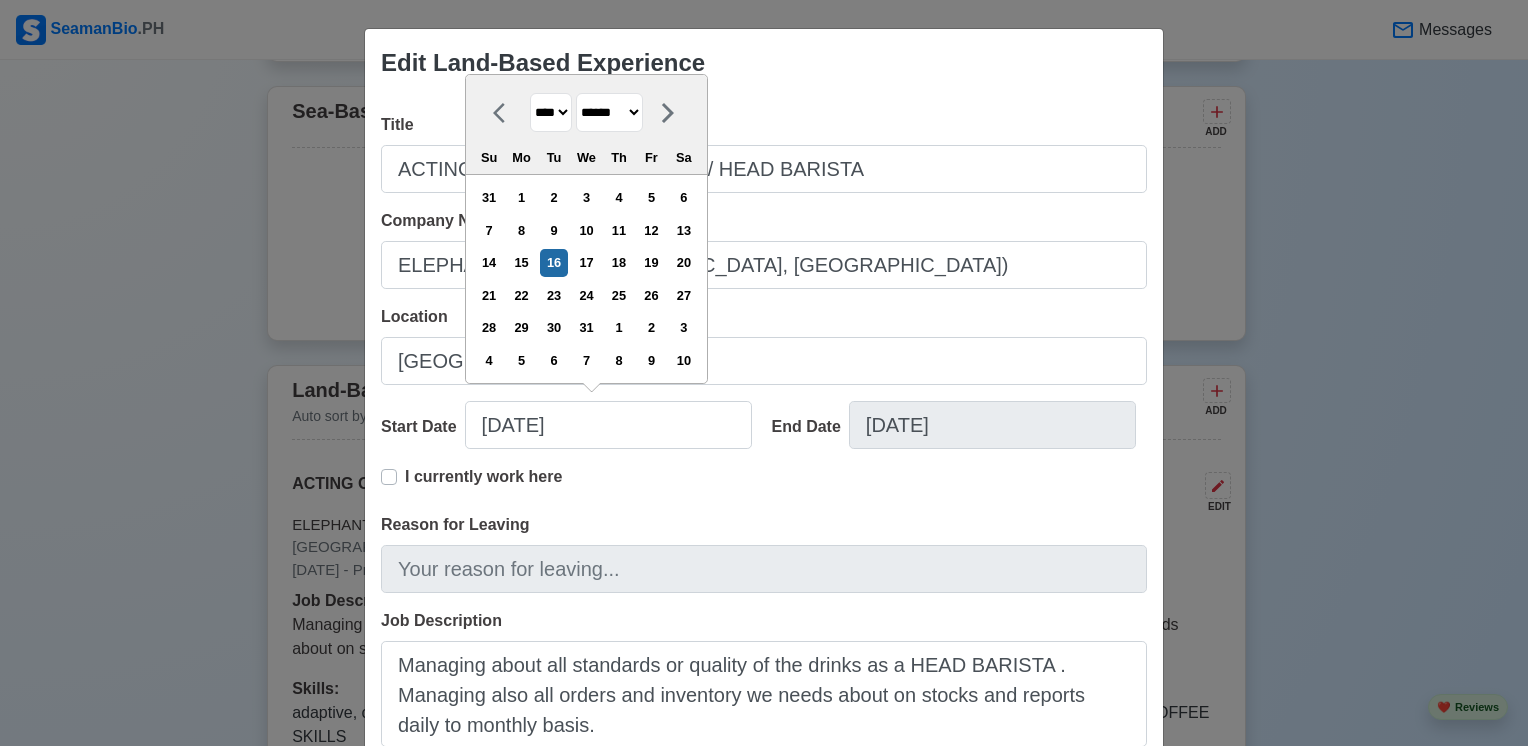 click on "I currently work here" at bounding box center (764, 489) 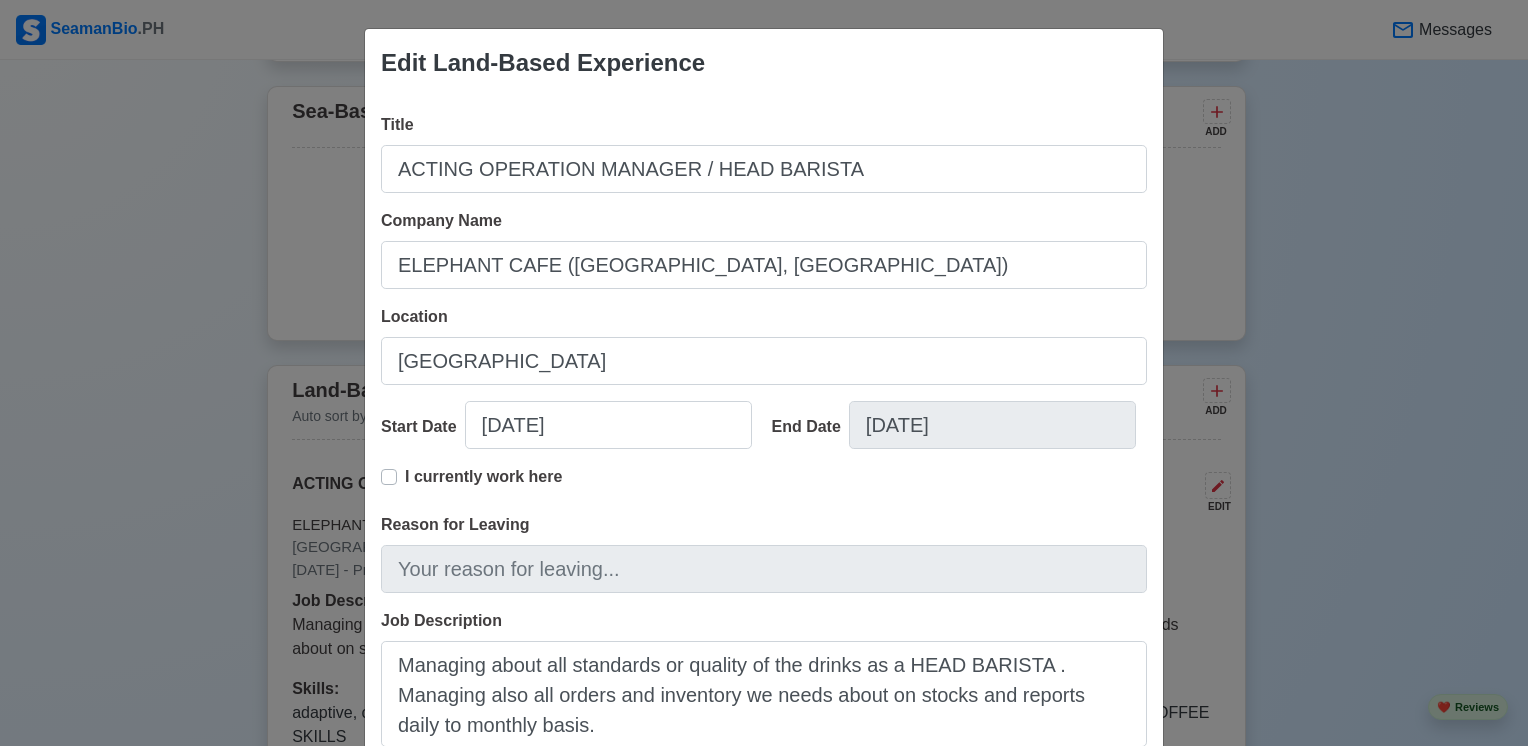 scroll, scrollTop: 267, scrollLeft: 0, axis: vertical 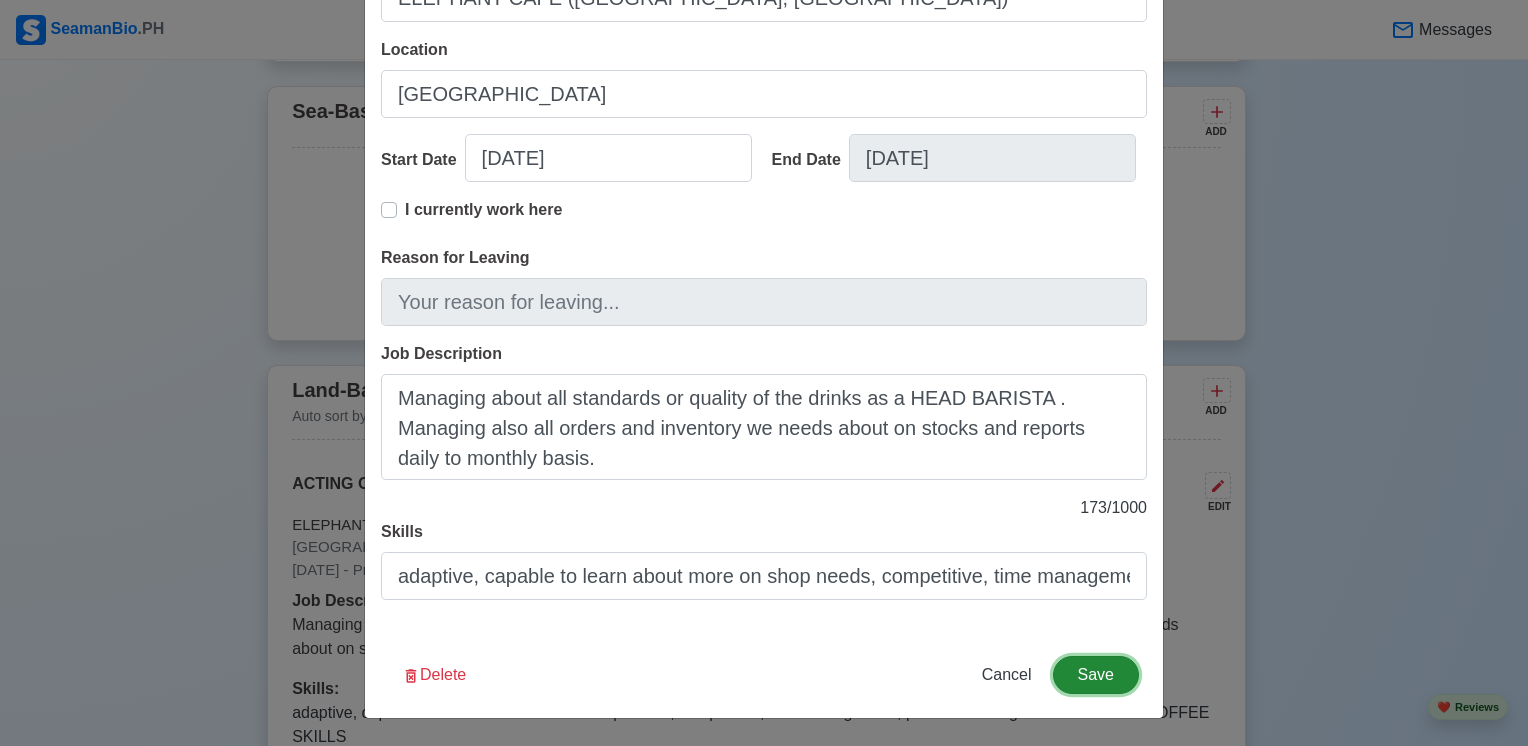 click on "Save" at bounding box center [1096, 675] 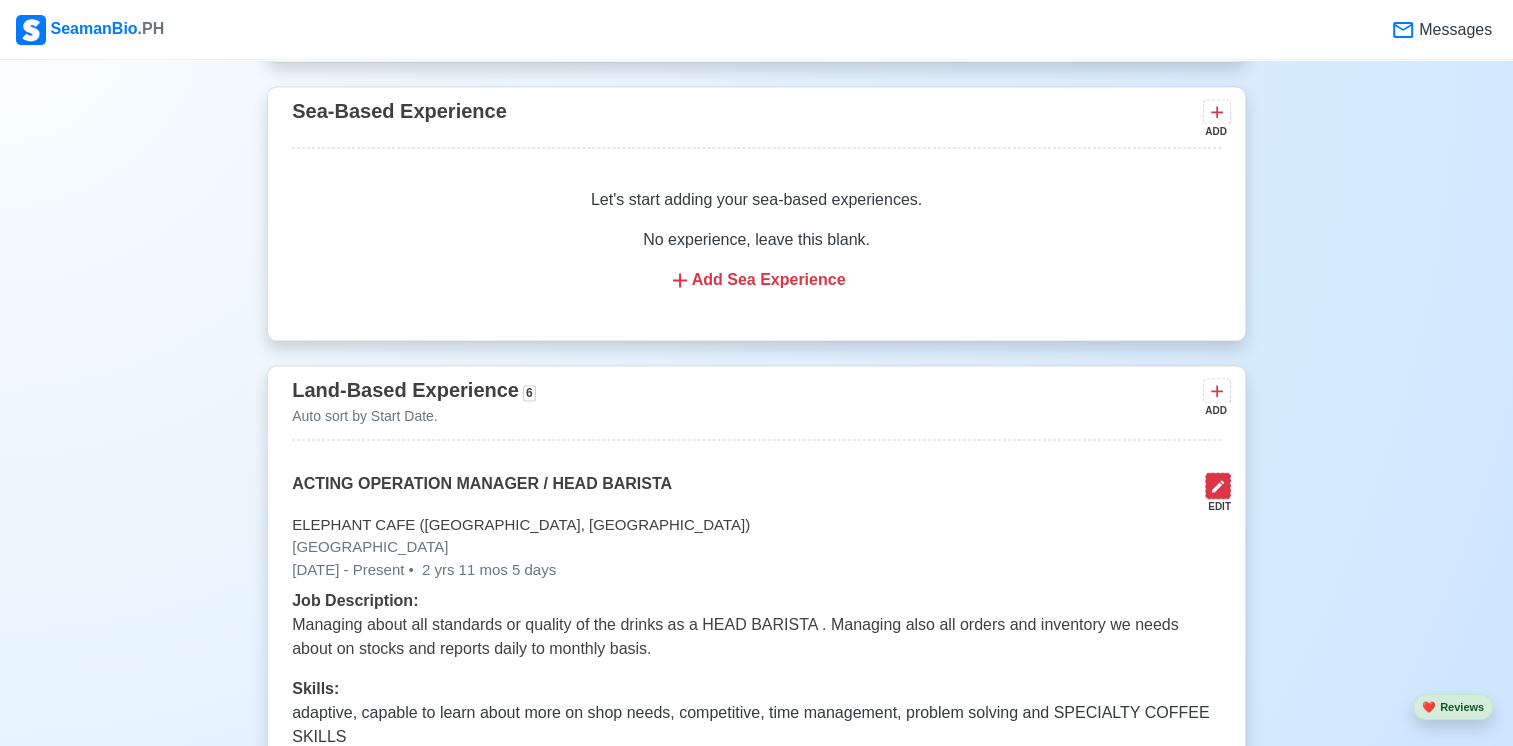 click at bounding box center [1218, 485] 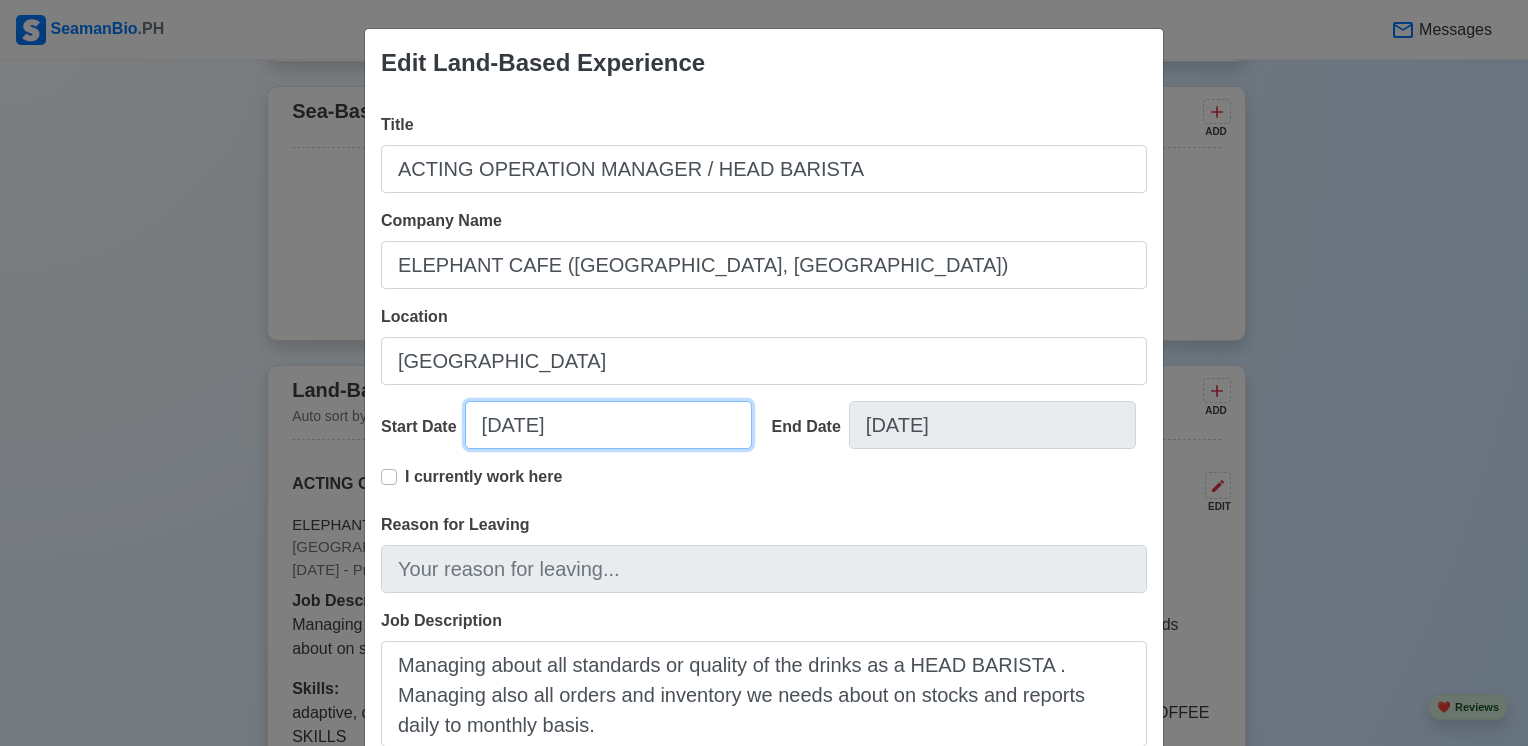 click on "[DATE]" at bounding box center (608, 425) 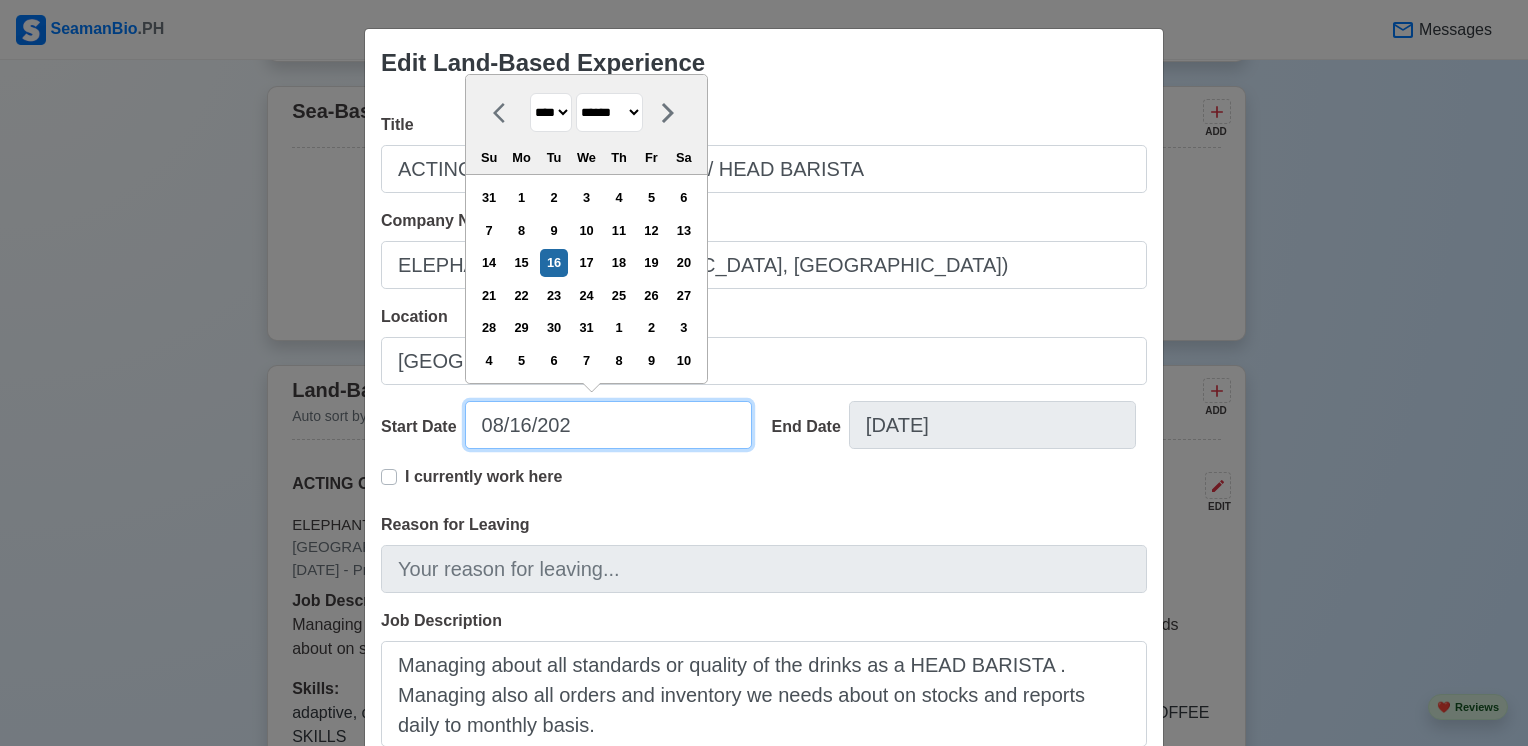 type on "[DATE]" 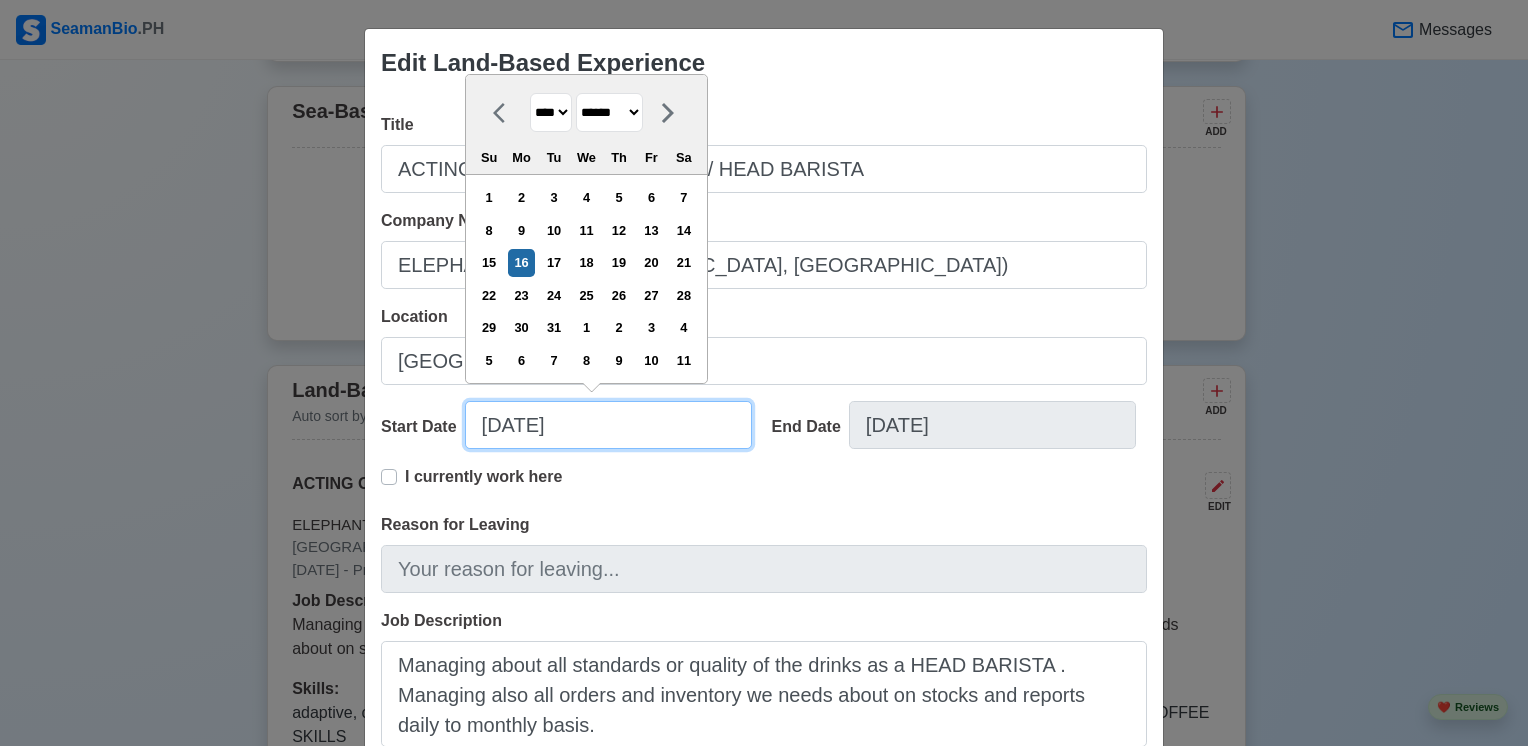 type on "[DATE]" 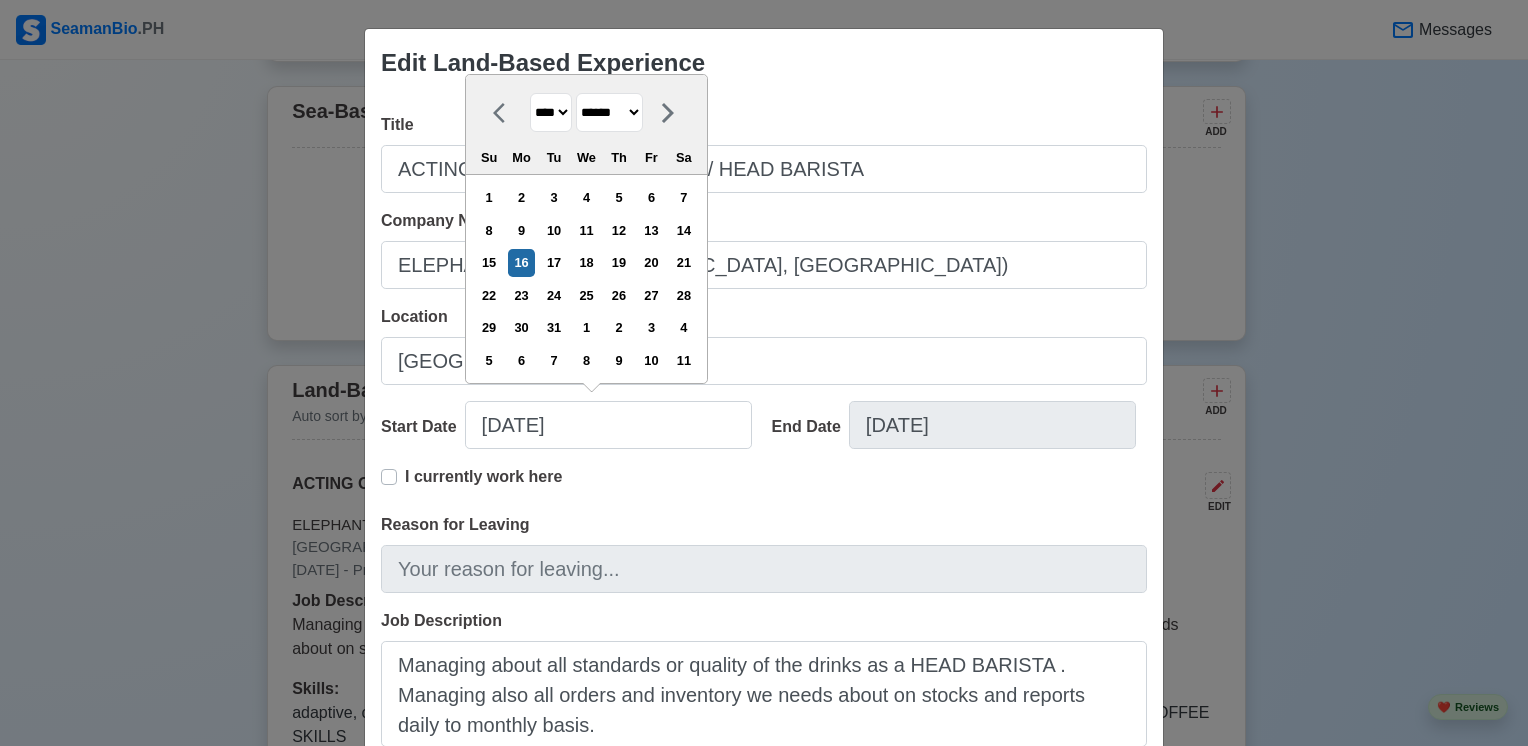 click on "I currently work here" at bounding box center [764, 489] 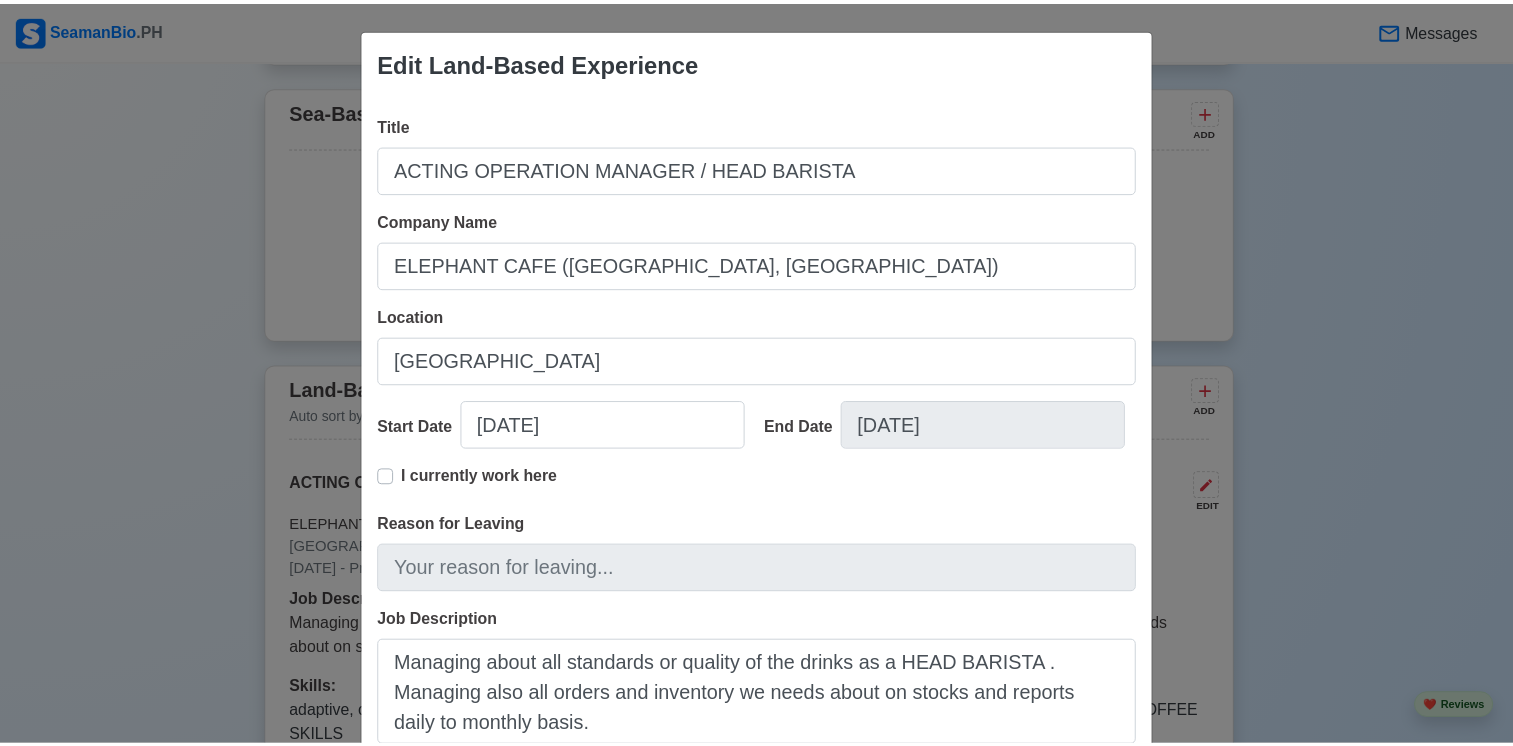 scroll, scrollTop: 267, scrollLeft: 0, axis: vertical 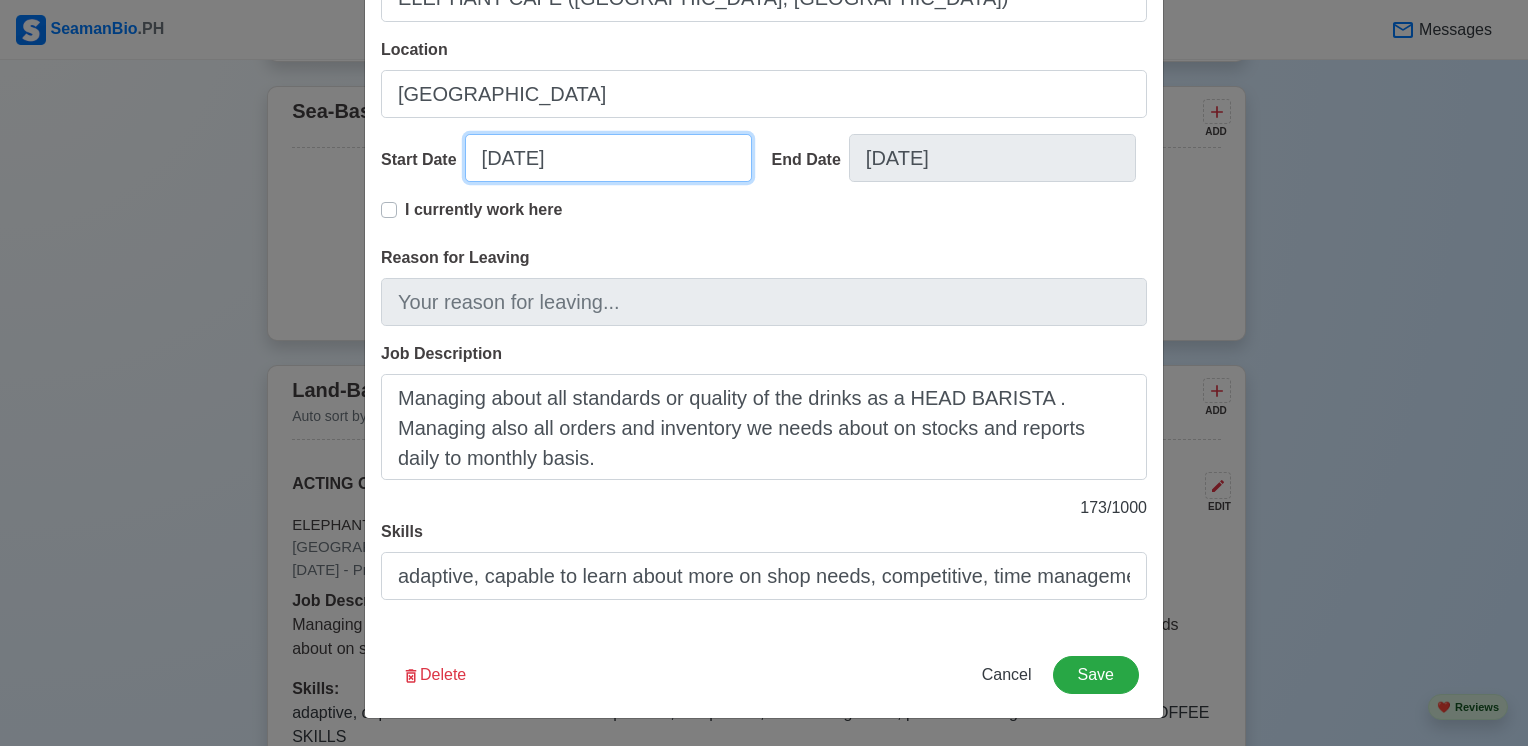click on "[DATE]" at bounding box center (608, 158) 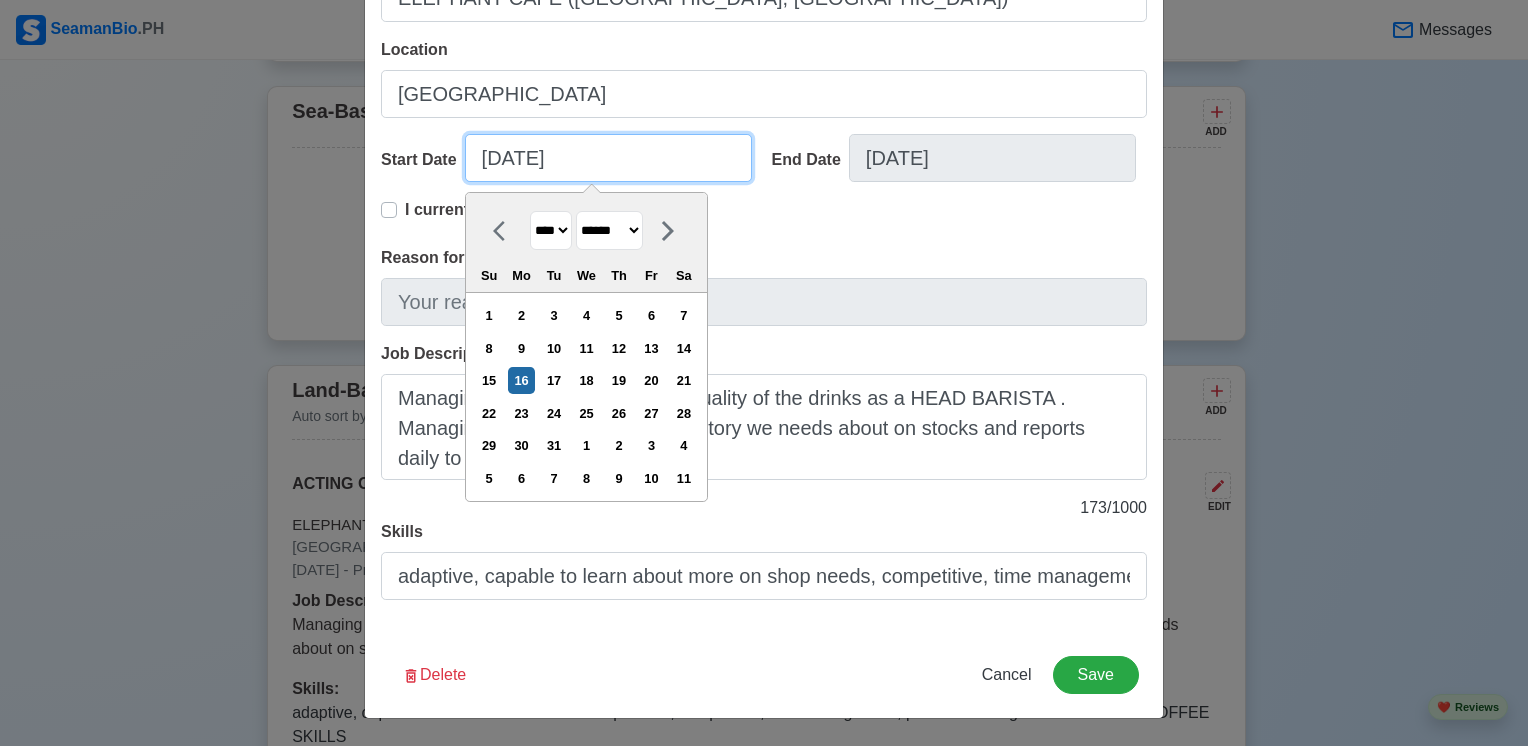 type on "08/16/202" 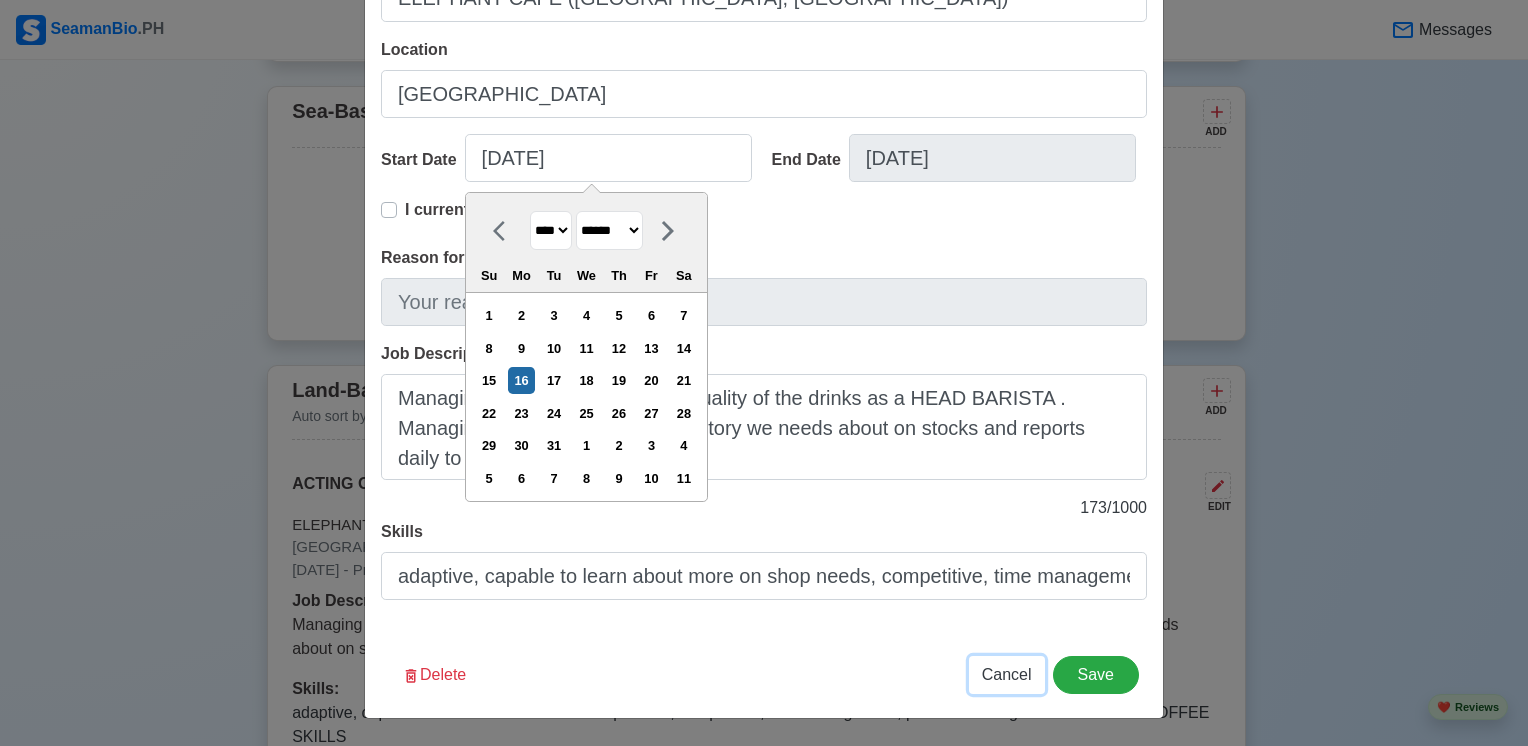 click on "Cancel" at bounding box center [1007, 674] 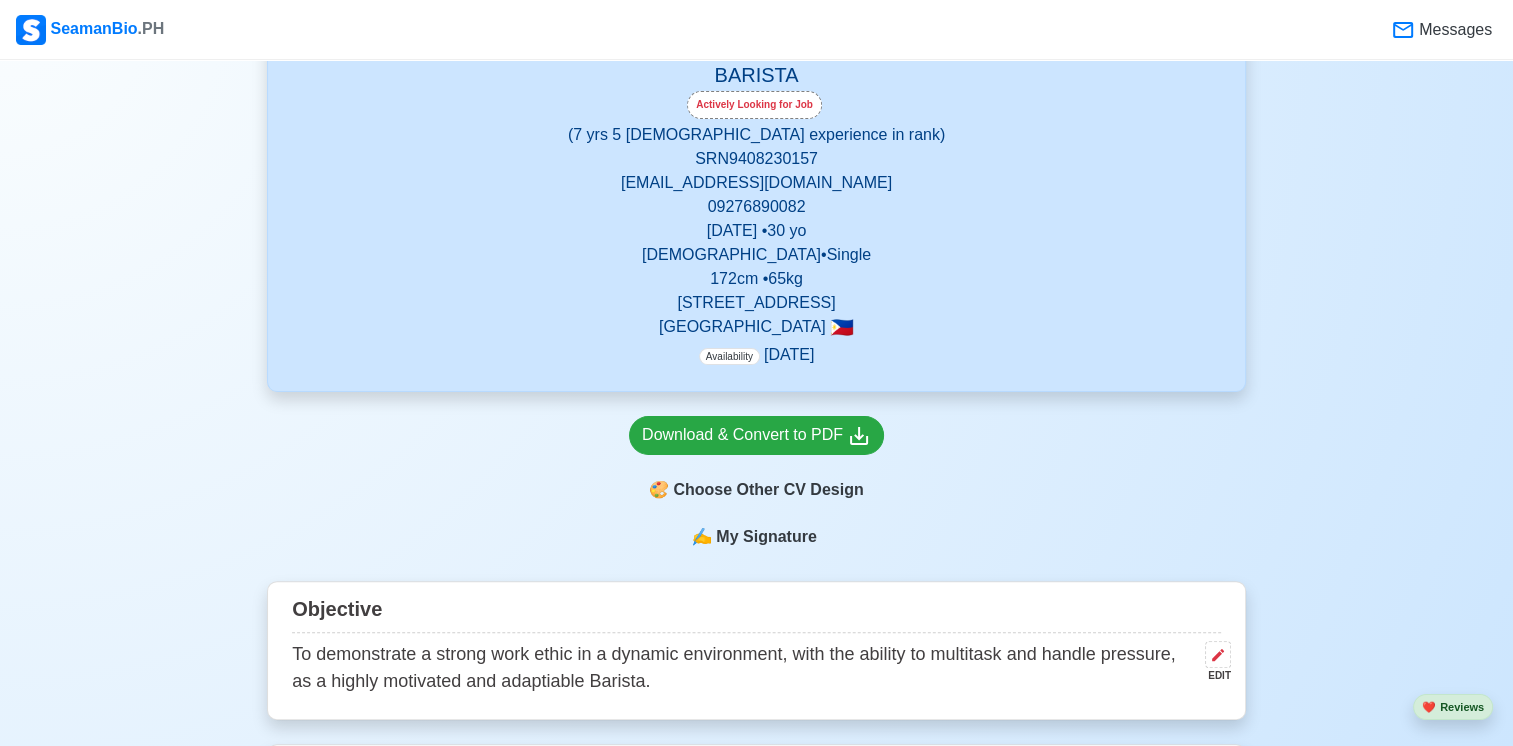 scroll, scrollTop: 187, scrollLeft: 0, axis: vertical 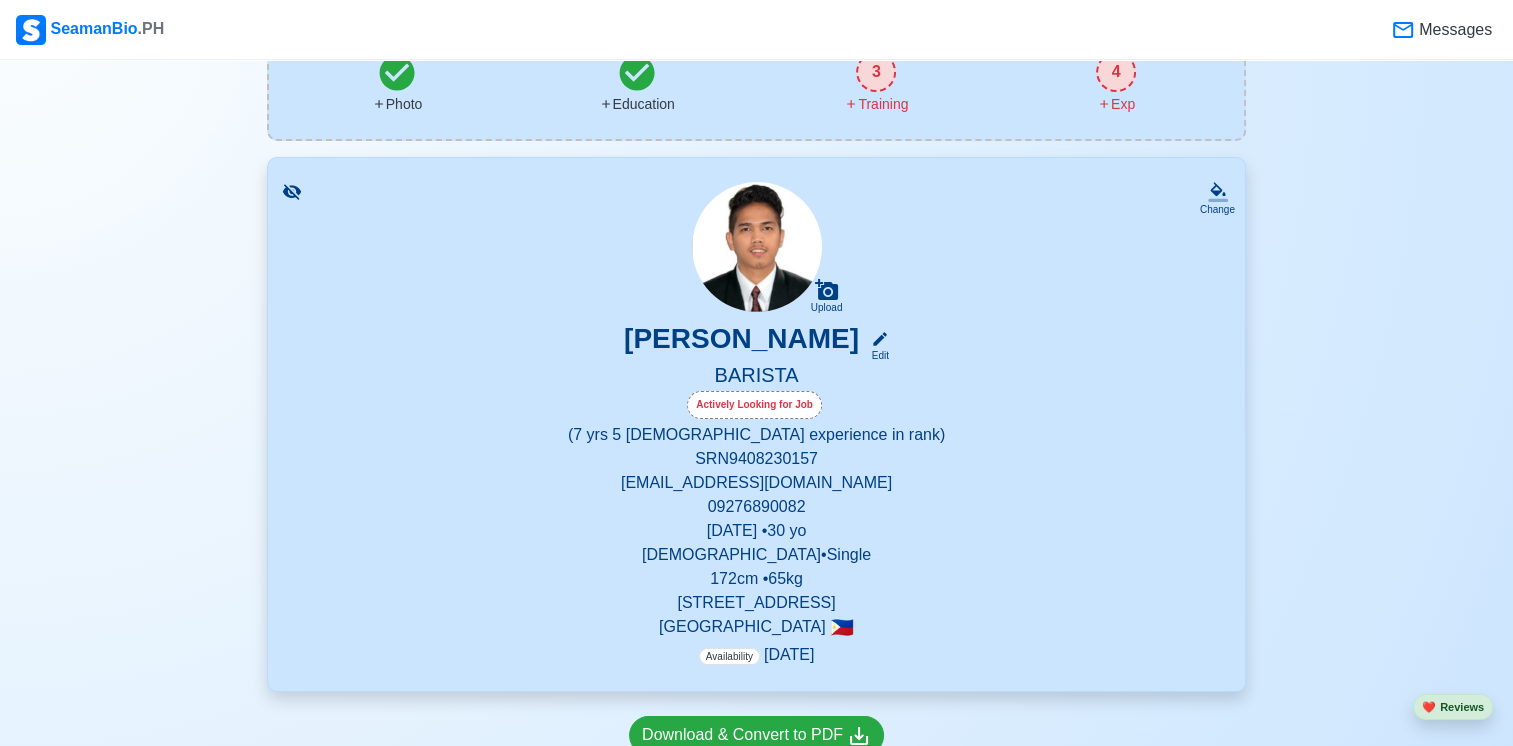 click on "Actively Looking for Job" at bounding box center (754, 405) 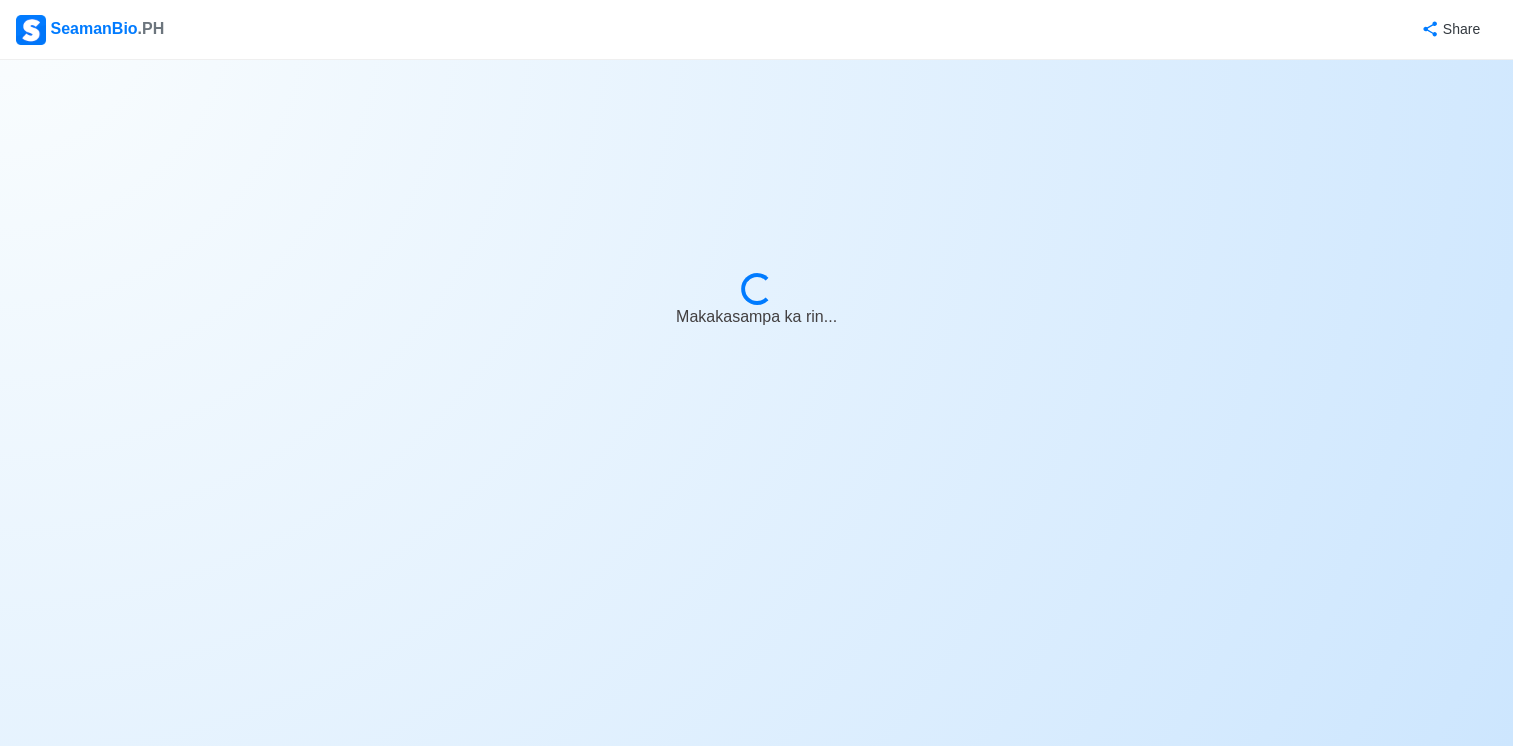 select on "Actively Looking for Job" 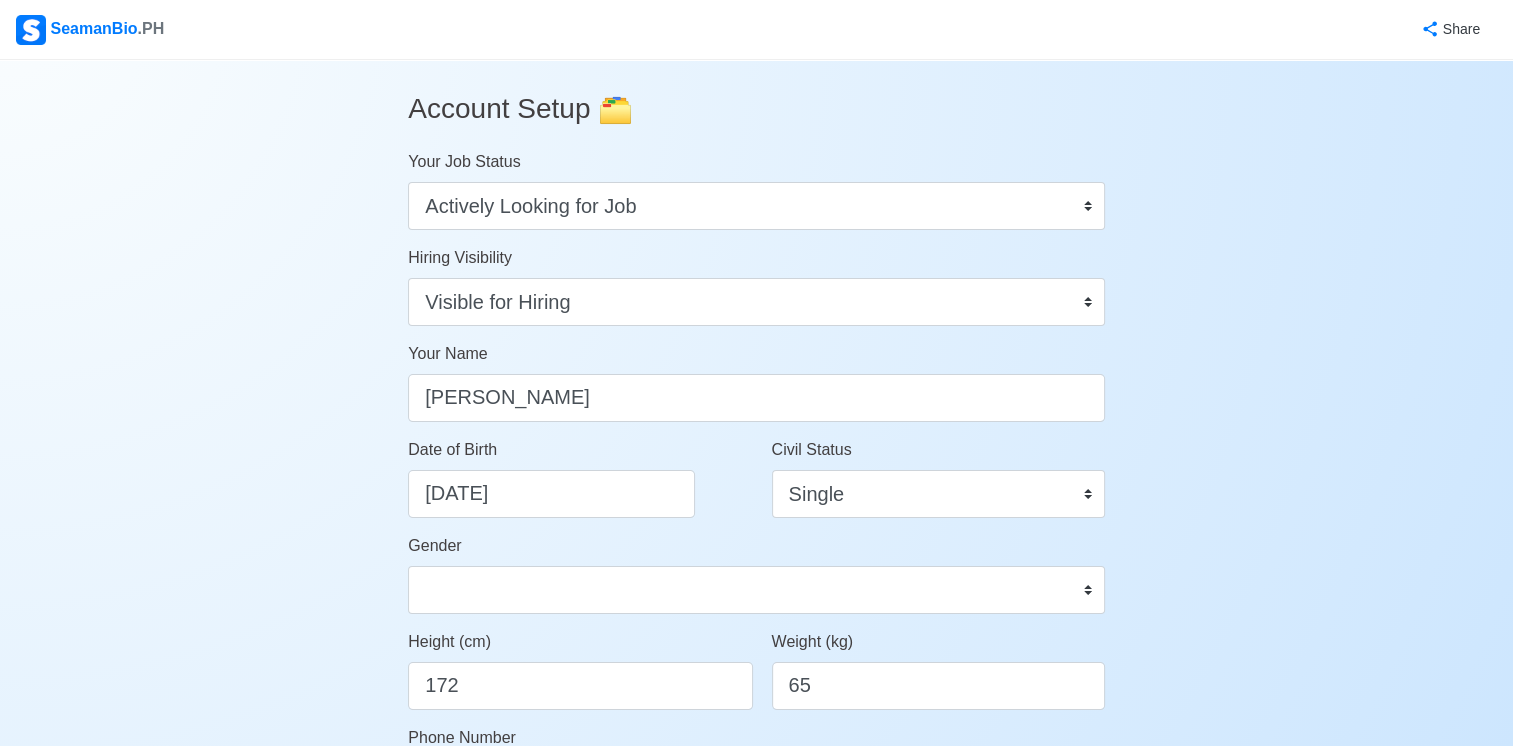 scroll, scrollTop: 300, scrollLeft: 0, axis: vertical 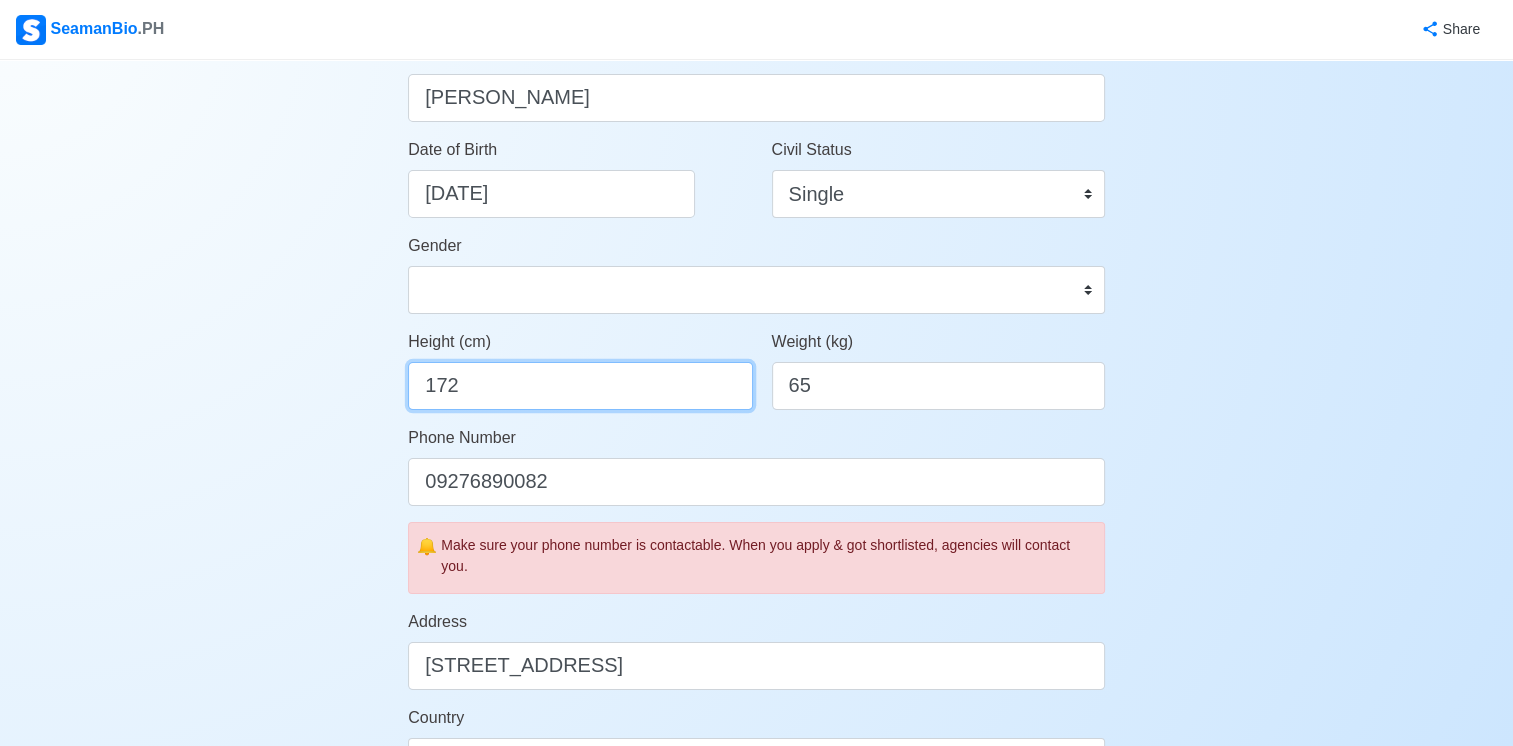click on "172" at bounding box center [580, 386] 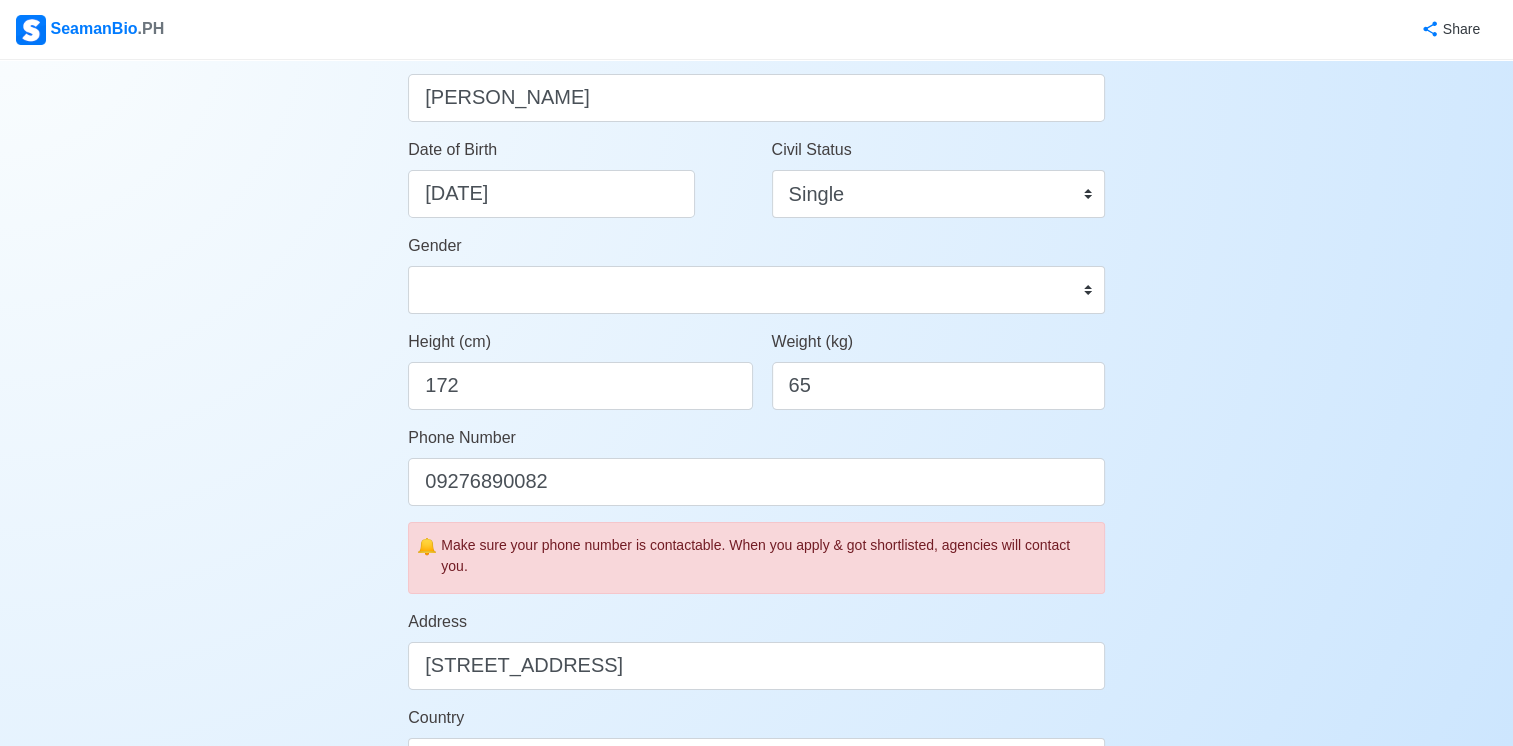 click on "Account Setup   🗂️ Your Job Status Onboard Actively Looking for Job Not Looking for Job Hiring Visibility Visible for Hiring Not Visible for Hiring Your Name [PERSON_NAME] Rebato Date of Birth     [DEMOGRAPHIC_DATA] Civil Status Single Married Widowed Separated Gender [DEMOGRAPHIC_DATA] [DEMOGRAPHIC_DATA] Height (cm) 172 Weight (kg) 65 Phone Number [PHONE_NUMBER] 🔔 Make sure your phone number is contactable. When you apply & got shortlisted, agencies will contact you. Address [GEOGRAPHIC_DATA] [GEOGRAPHIC_DATA], [GEOGRAPHIC_DATA] ,[GEOGRAPHIC_DATA] [GEOGRAPHIC_DATA] [GEOGRAPHIC_DATA] [GEOGRAPHIC_DATA] [GEOGRAPHIC_DATA] [US_STATE] [GEOGRAPHIC_DATA] [GEOGRAPHIC_DATA] [GEOGRAPHIC_DATA] [GEOGRAPHIC_DATA] [GEOGRAPHIC_DATA] [GEOGRAPHIC_DATA] [GEOGRAPHIC_DATA] [GEOGRAPHIC_DATA] [GEOGRAPHIC_DATA] [GEOGRAPHIC_DATA] [GEOGRAPHIC_DATA] [GEOGRAPHIC_DATA] [GEOGRAPHIC_DATA] [GEOGRAPHIC_DATA] [GEOGRAPHIC_DATA] [GEOGRAPHIC_DATA] [GEOGRAPHIC_DATA] [GEOGRAPHIC_DATA] [GEOGRAPHIC_DATA] [GEOGRAPHIC_DATA] [GEOGRAPHIC_DATA] [GEOGRAPHIC_DATA][GEOGRAPHIC_DATA] [GEOGRAPHIC_DATA] [GEOGRAPHIC_DATA] [GEOGRAPHIC_DATA] [GEOGRAPHIC_DATA] [GEOGRAPHIC_DATA] [GEOGRAPHIC_DATA] [GEOGRAPHIC_DATA] [GEOGRAPHIC_DATA] [GEOGRAPHIC_DATA] [GEOGRAPHIC_DATA] [GEOGRAPHIC_DATA] [GEOGRAPHIC_DATA] [GEOGRAPHIC_DATA] [GEOGRAPHIC_DATA] [GEOGRAPHIC_DATA] [GEOGRAPHIC_DATA] [GEOGRAPHIC_DATA] [GEOGRAPHIC_DATA] [GEOGRAPHIC_DATA]" at bounding box center [756, 672] 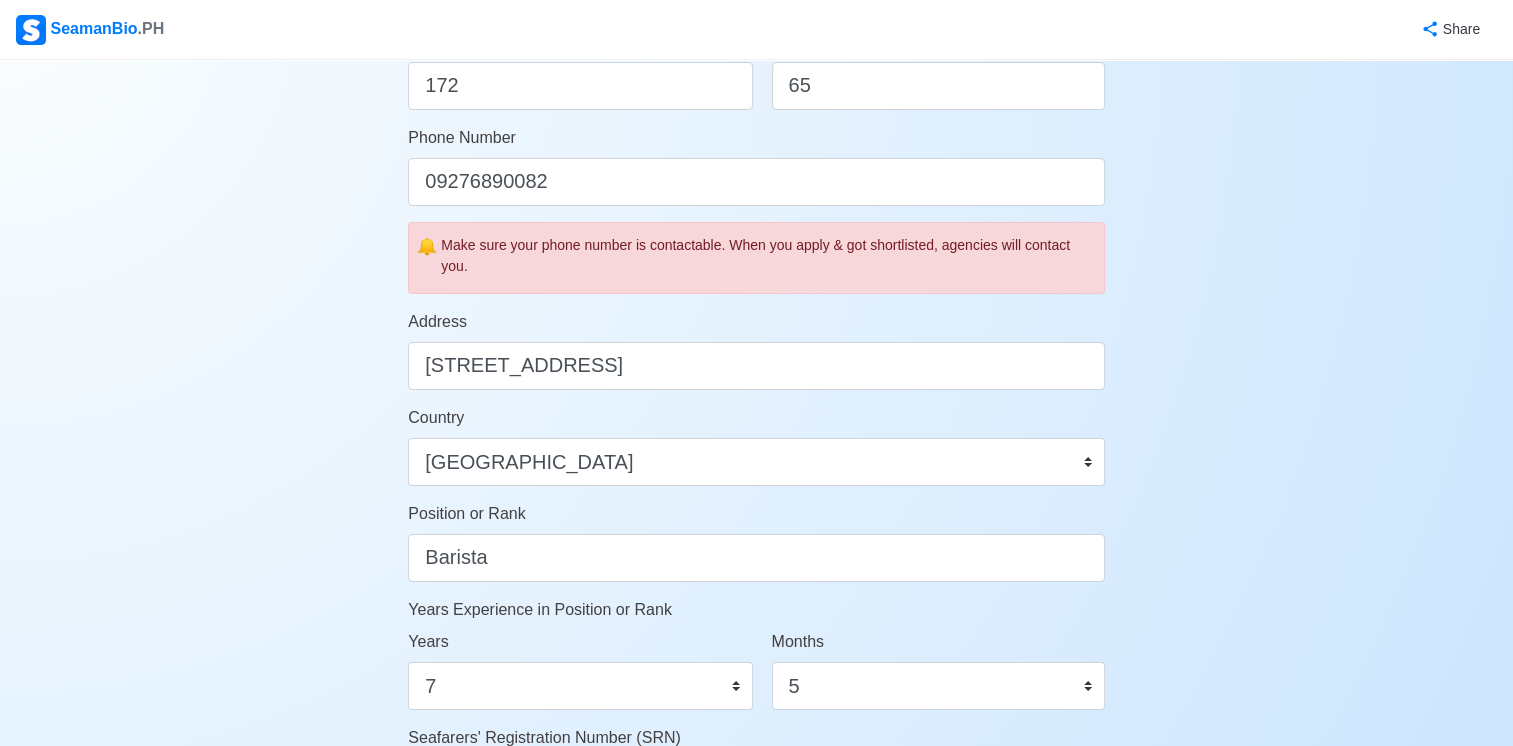 scroll, scrollTop: 900, scrollLeft: 0, axis: vertical 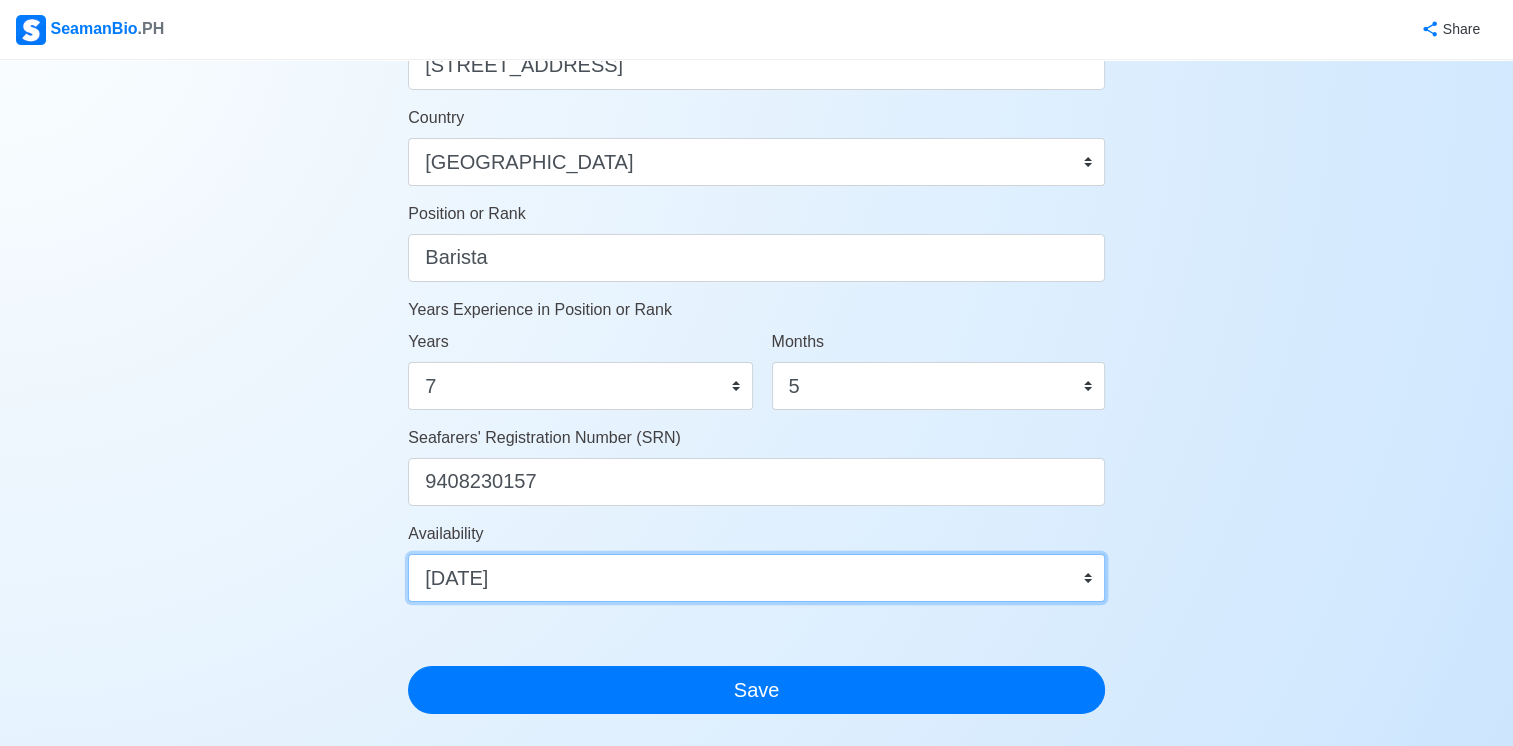 click on "Immediate [DATE]  [DATE]  [DATE]  [DATE]  [DATE]  [DATE]  [DATE]  [DATE]  [DATE]" at bounding box center [756, 578] 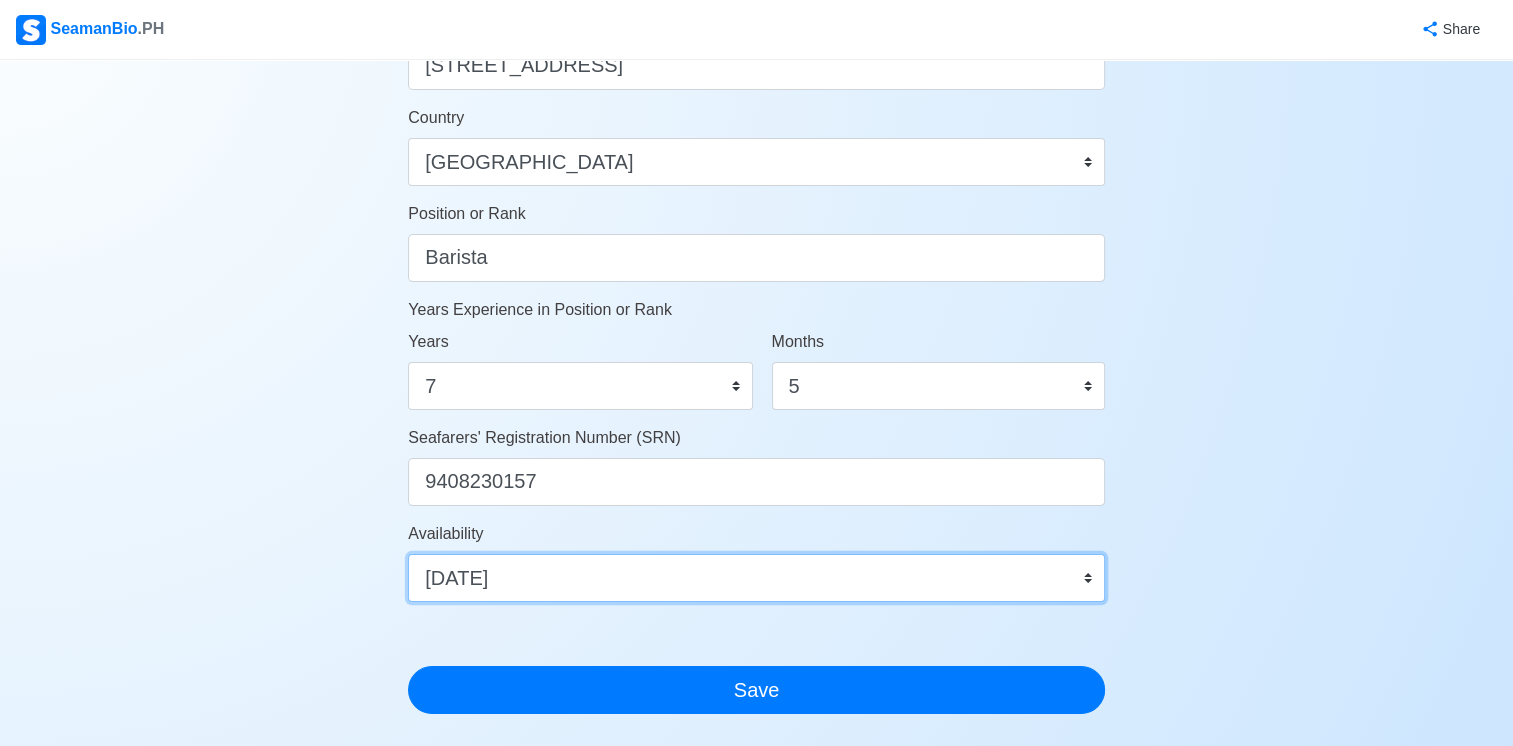 select on "1774990800000" 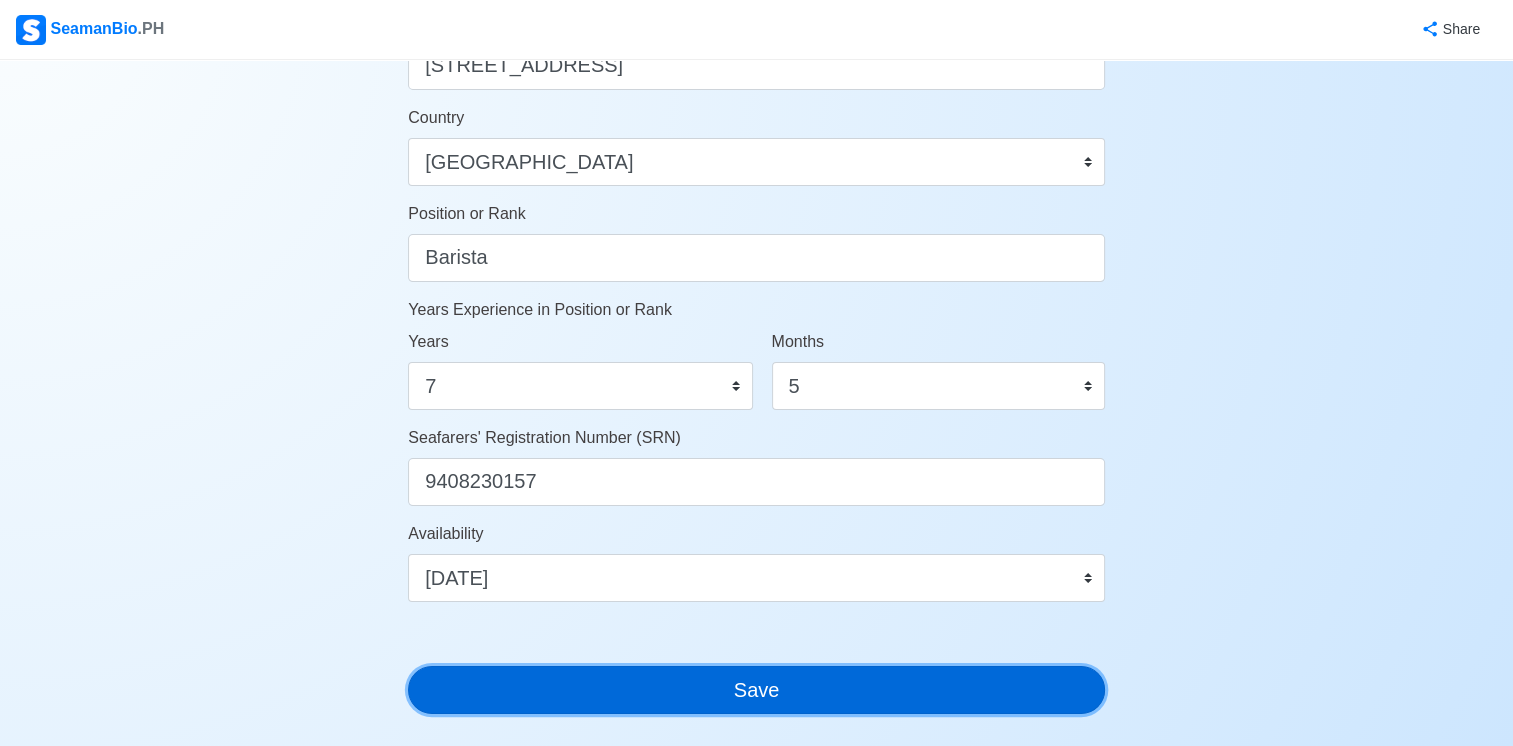 click on "Save" at bounding box center (756, 690) 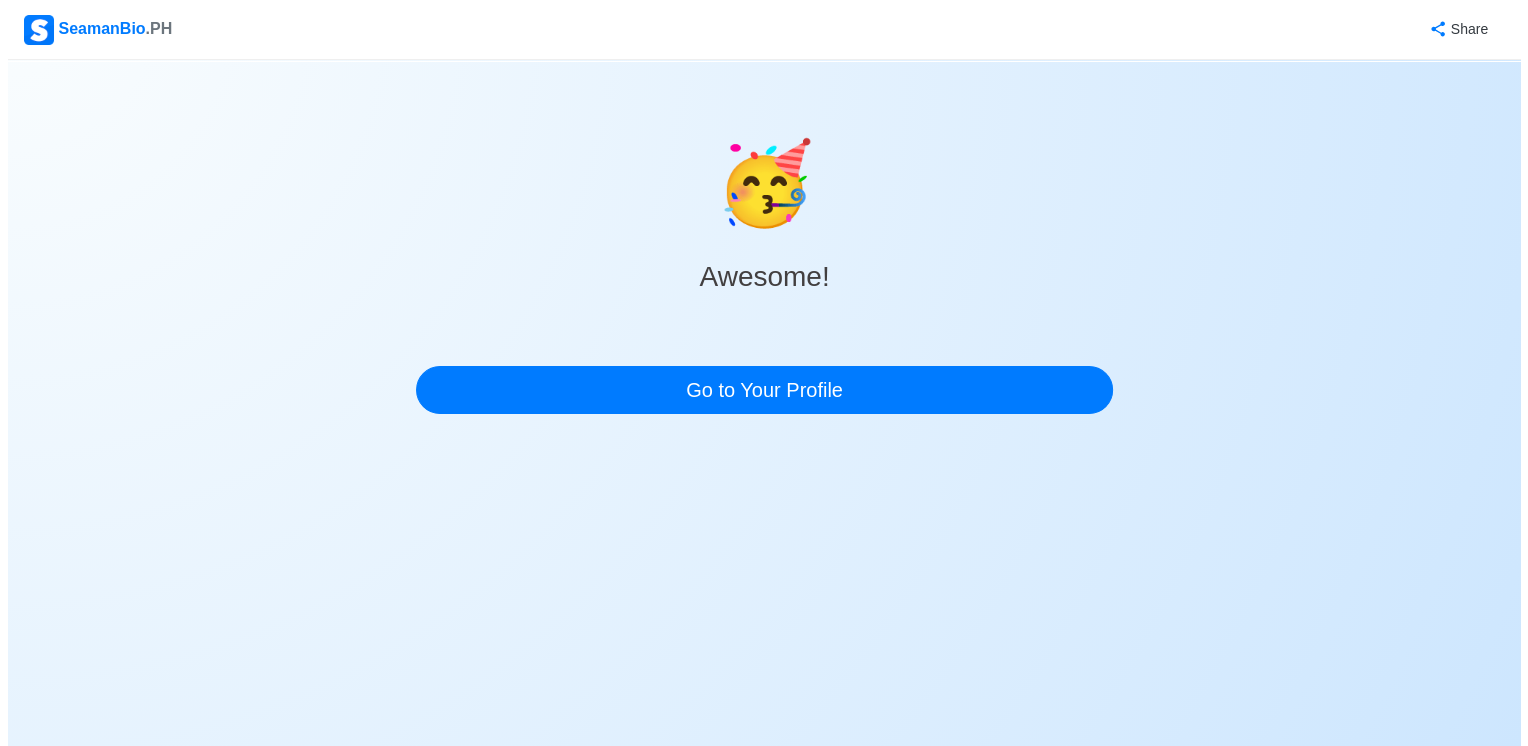 scroll, scrollTop: 0, scrollLeft: 0, axis: both 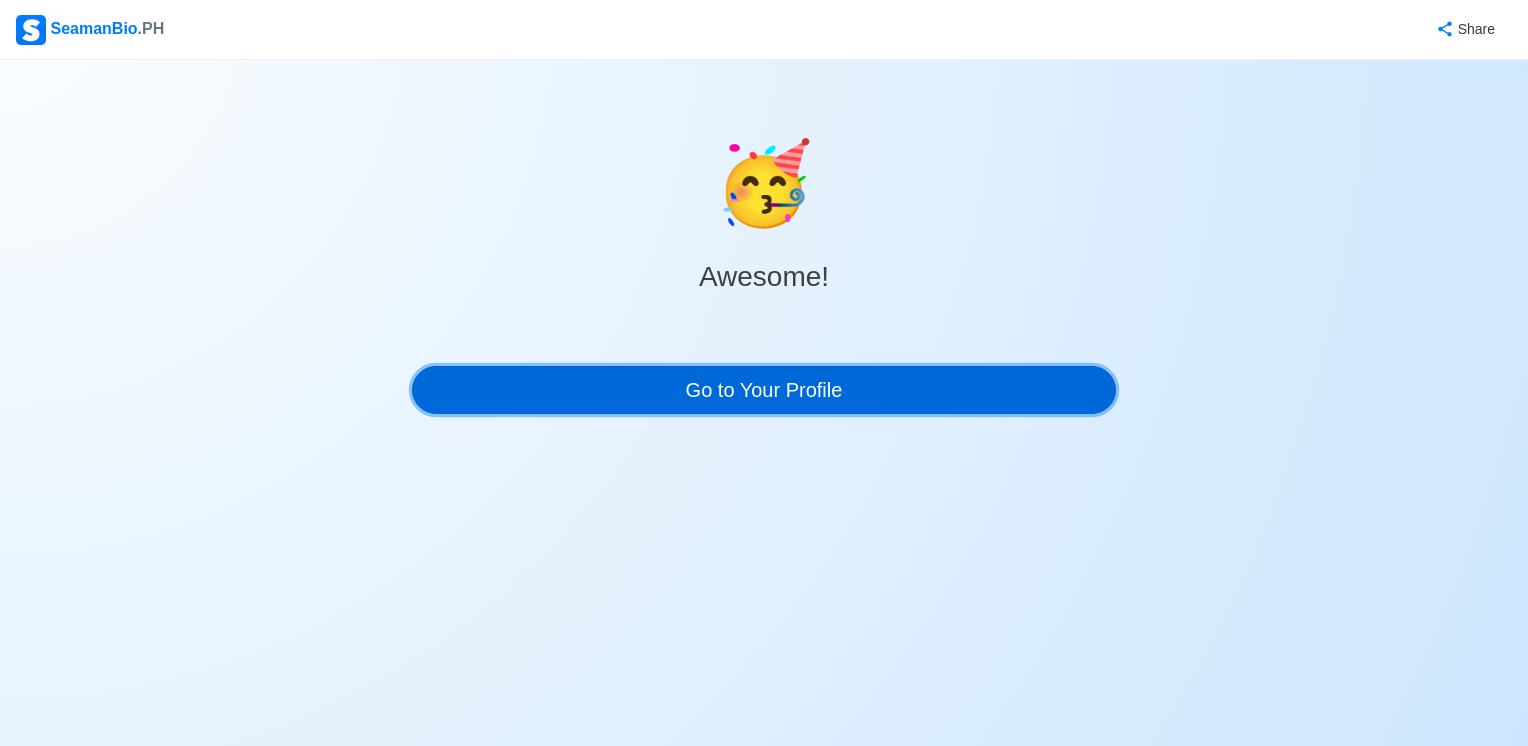 click on "Go to Your Profile" at bounding box center [764, 390] 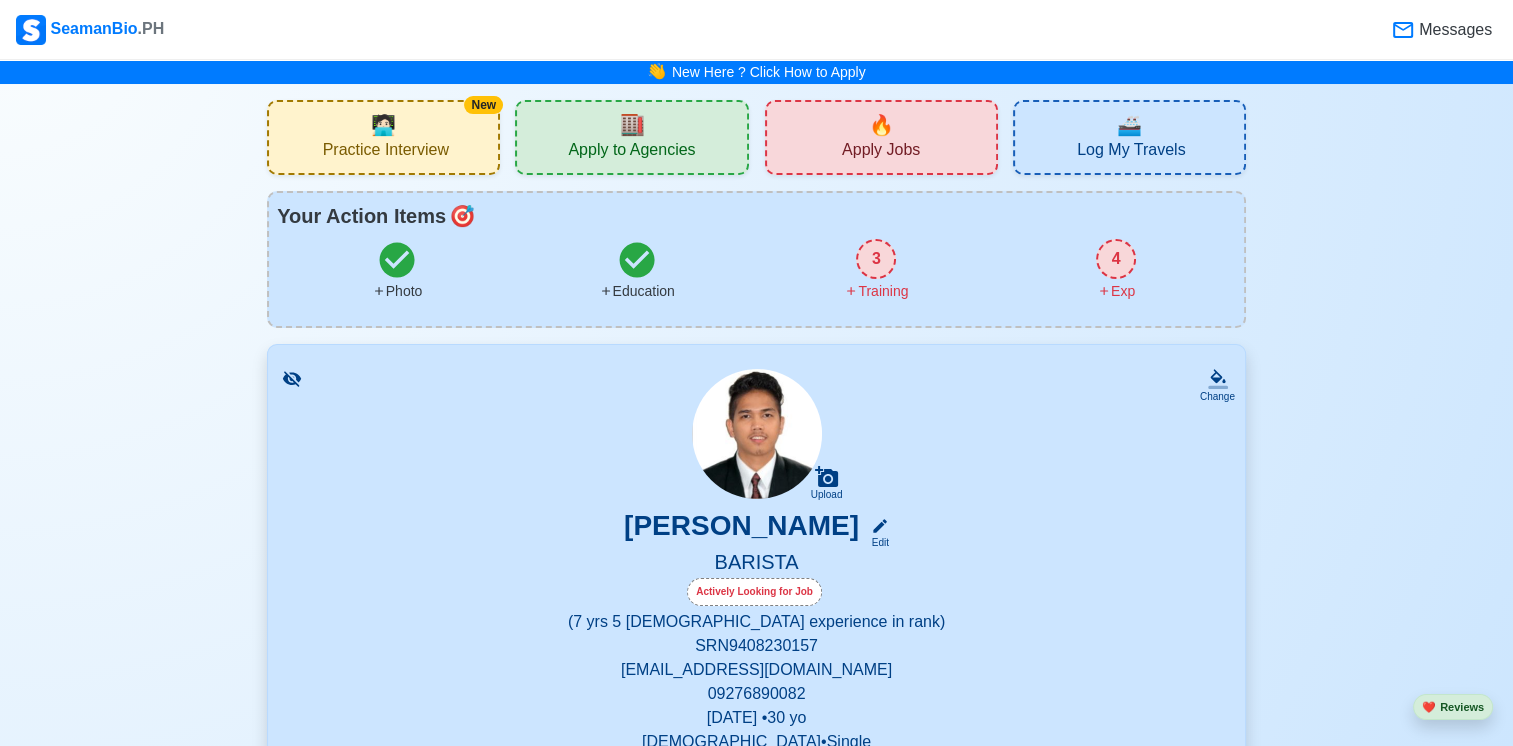 click on "Practice Interview" at bounding box center [386, 152] 